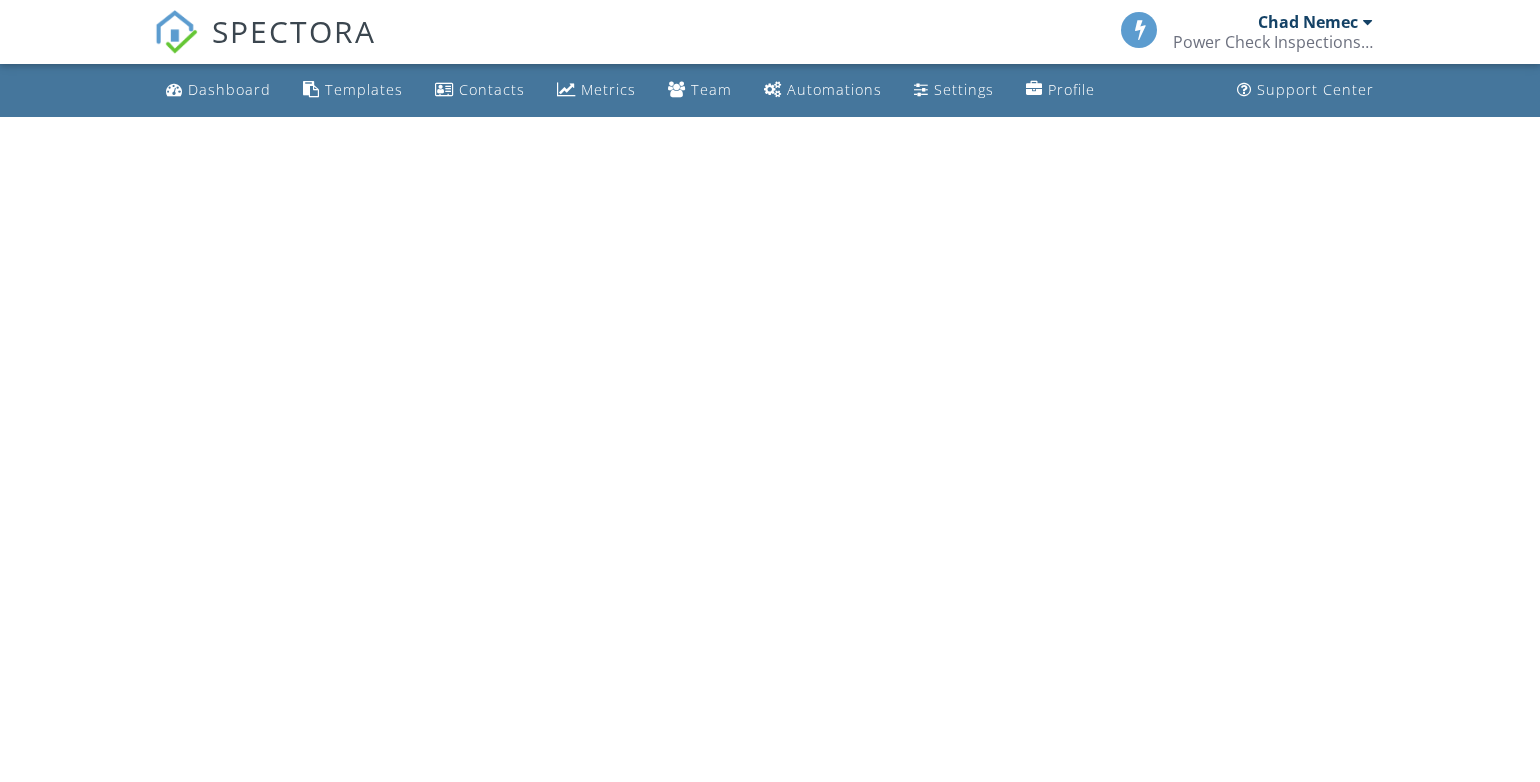 scroll, scrollTop: 0, scrollLeft: 0, axis: both 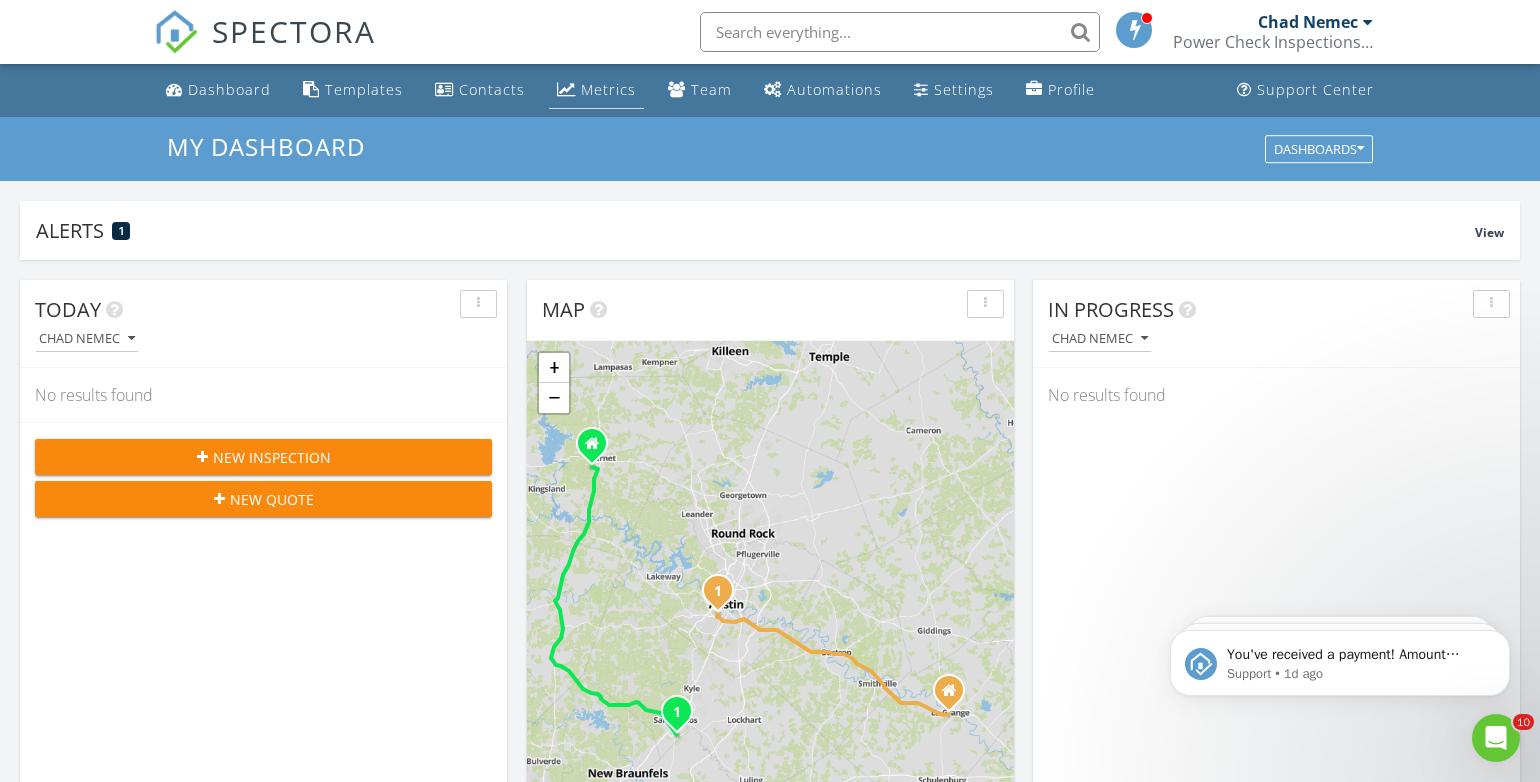 click on "Metrics" at bounding box center (608, 89) 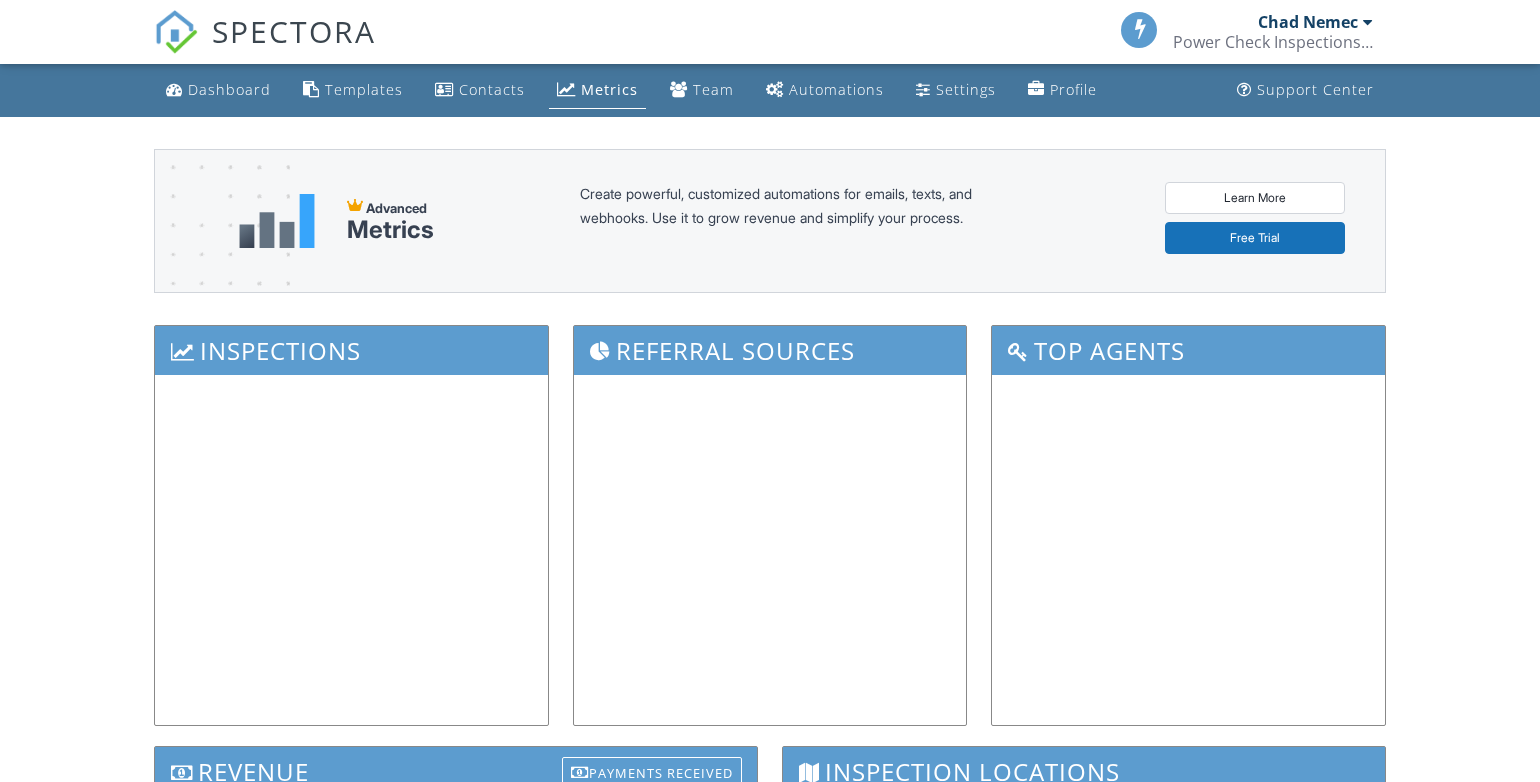 scroll, scrollTop: 0, scrollLeft: 0, axis: both 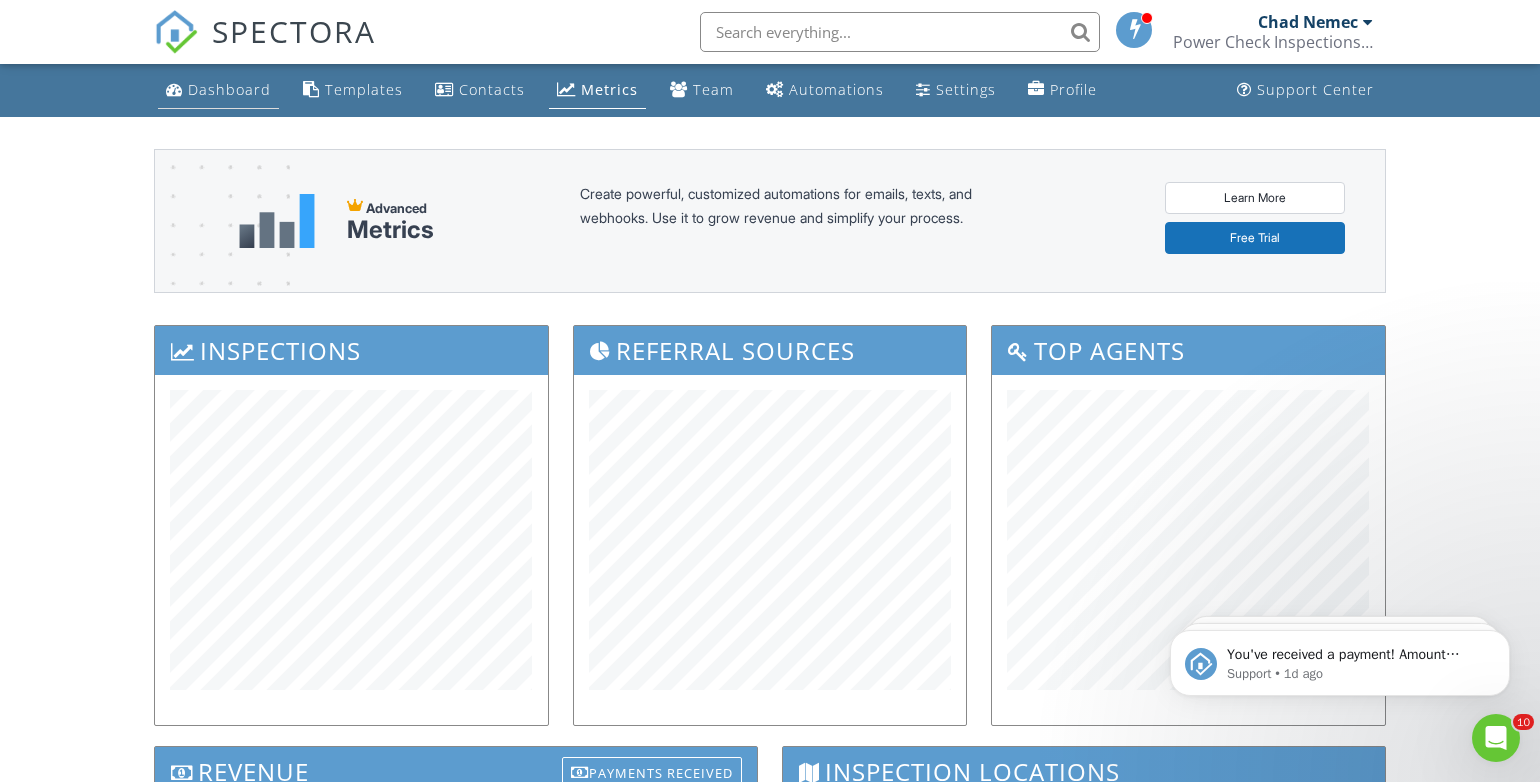 click on "Dashboard" at bounding box center (229, 89) 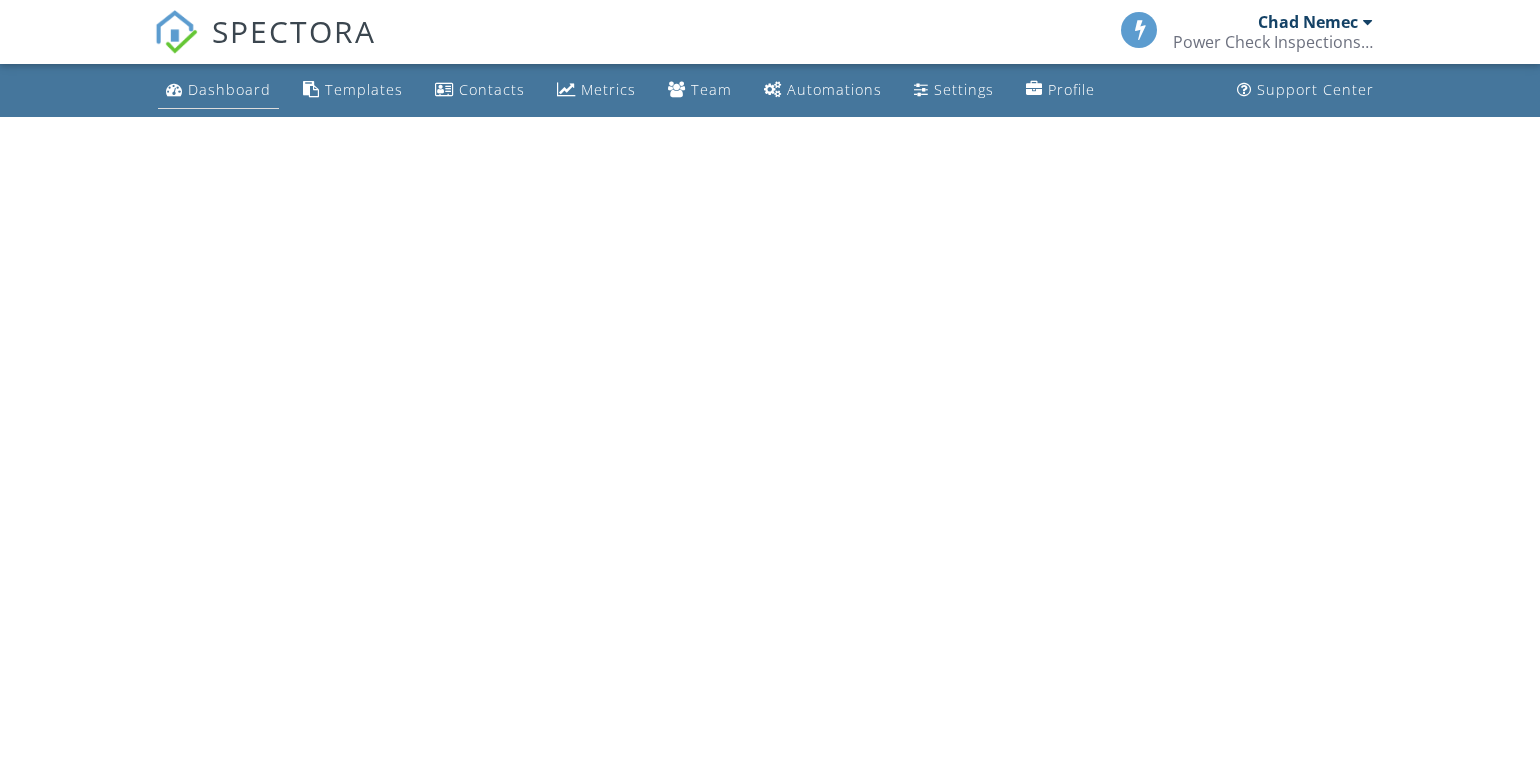 scroll, scrollTop: 0, scrollLeft: 0, axis: both 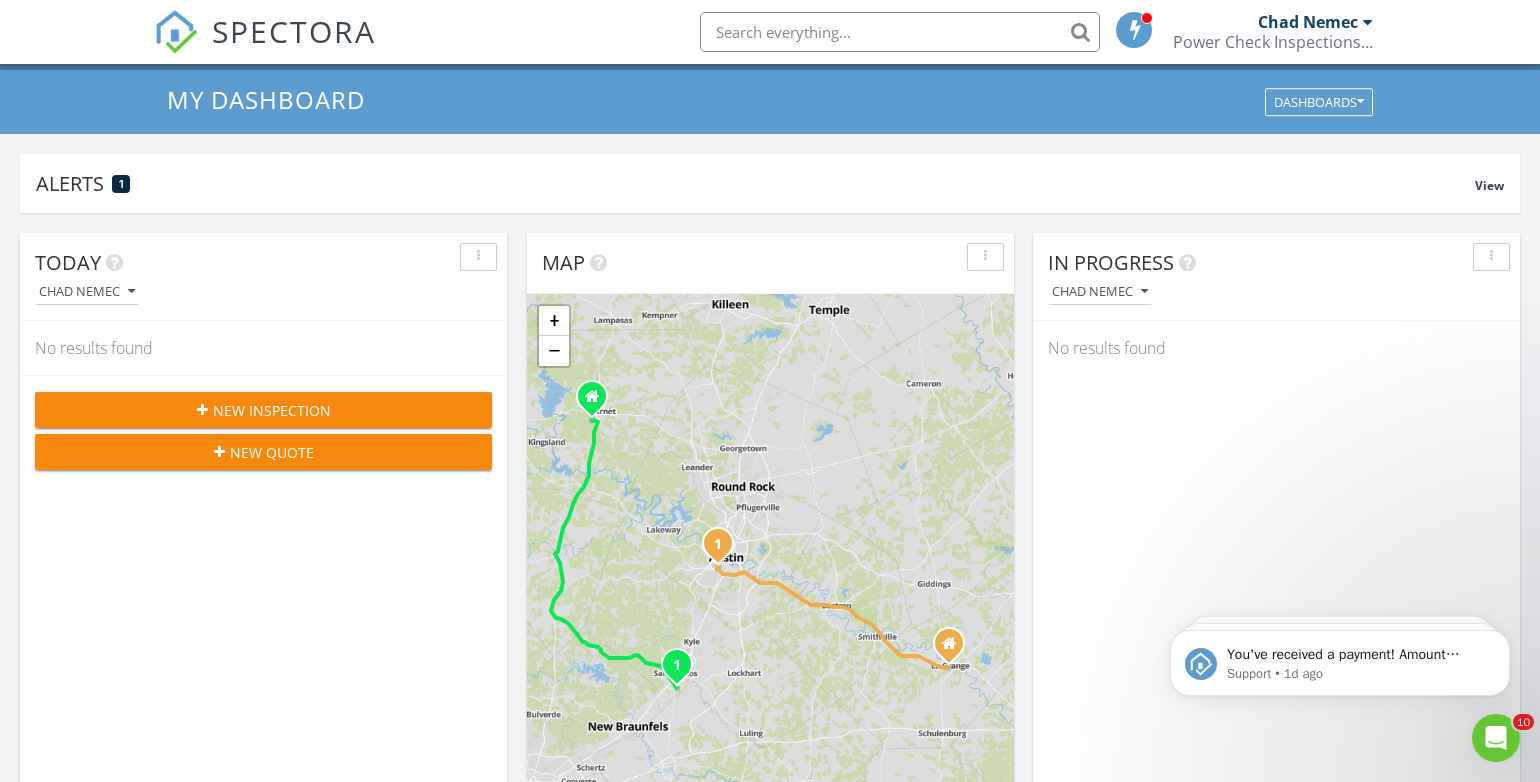 click at bounding box center [900, 32] 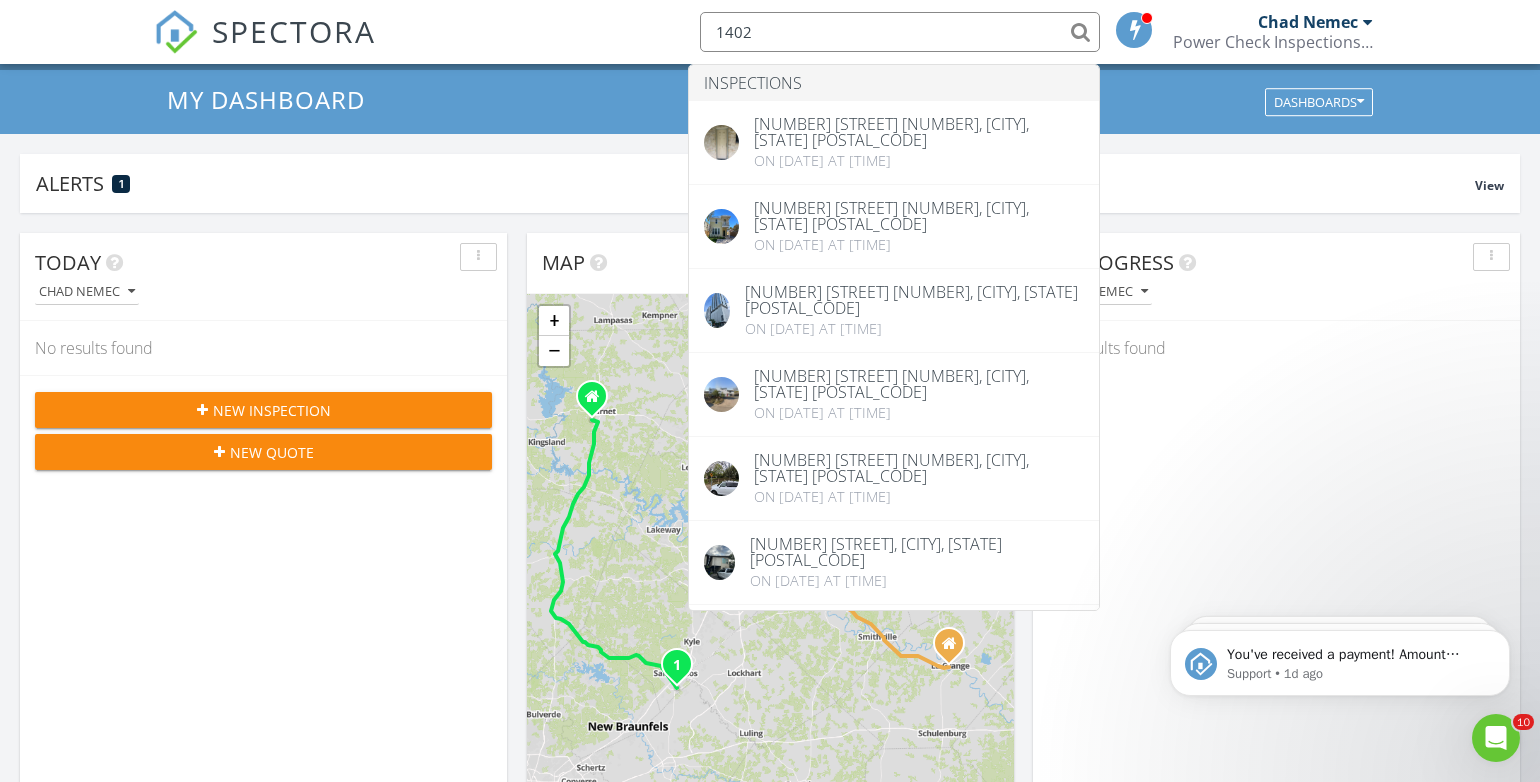 click on "Today
Chad Nemec
No results found       New Inspection     New Quote" at bounding box center (263, 523) 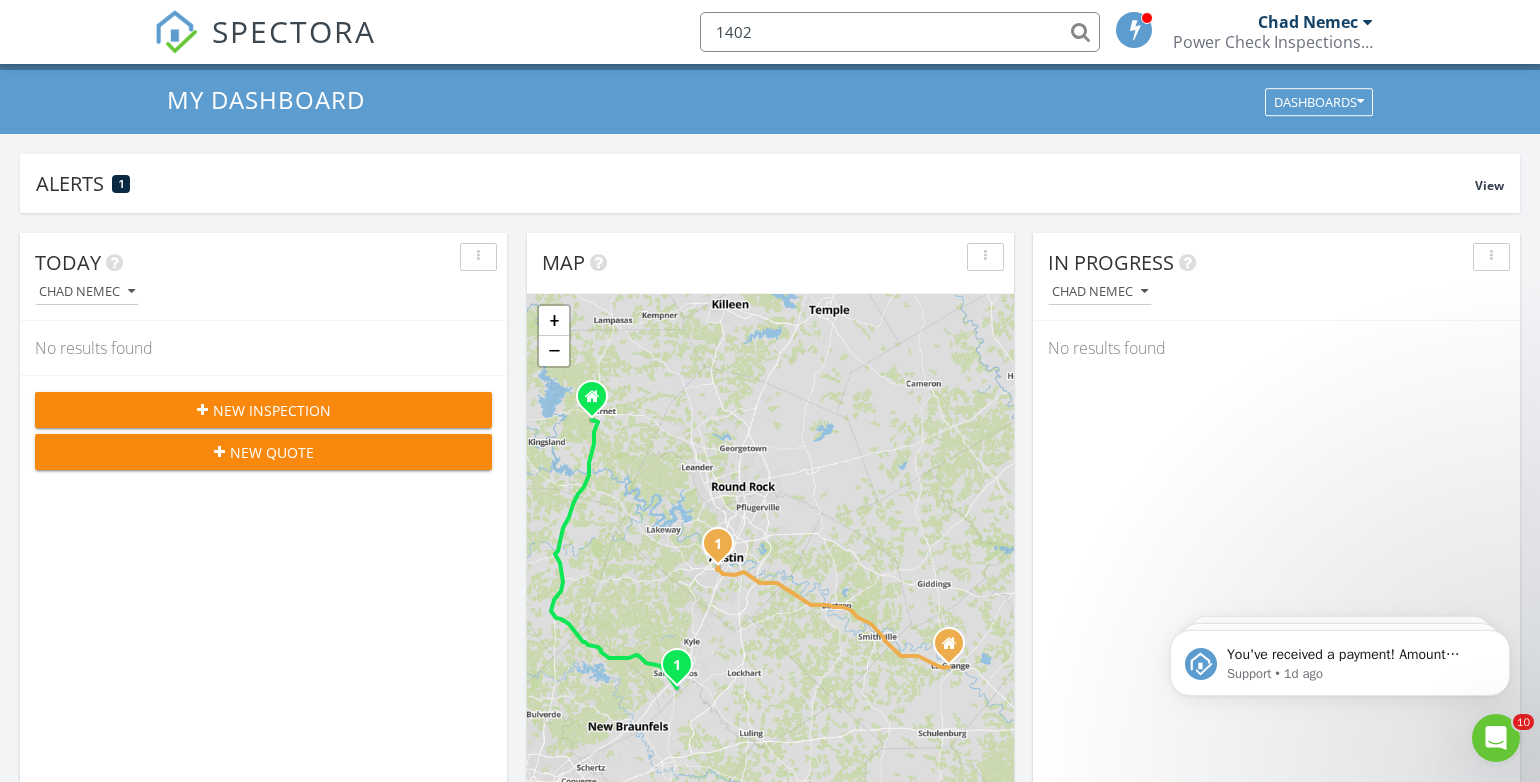 click on "1402" at bounding box center [900, 32] 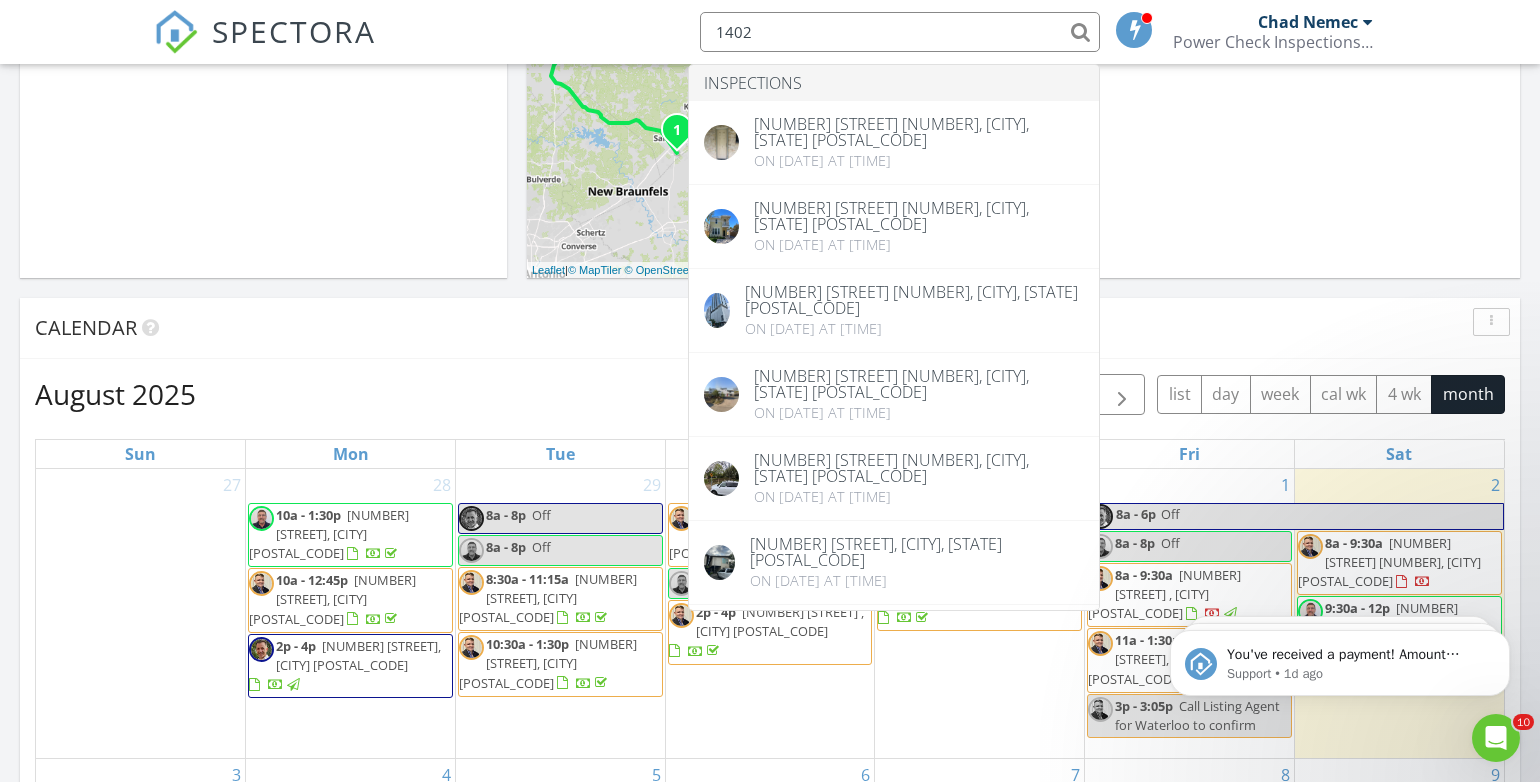 scroll, scrollTop: 587, scrollLeft: 0, axis: vertical 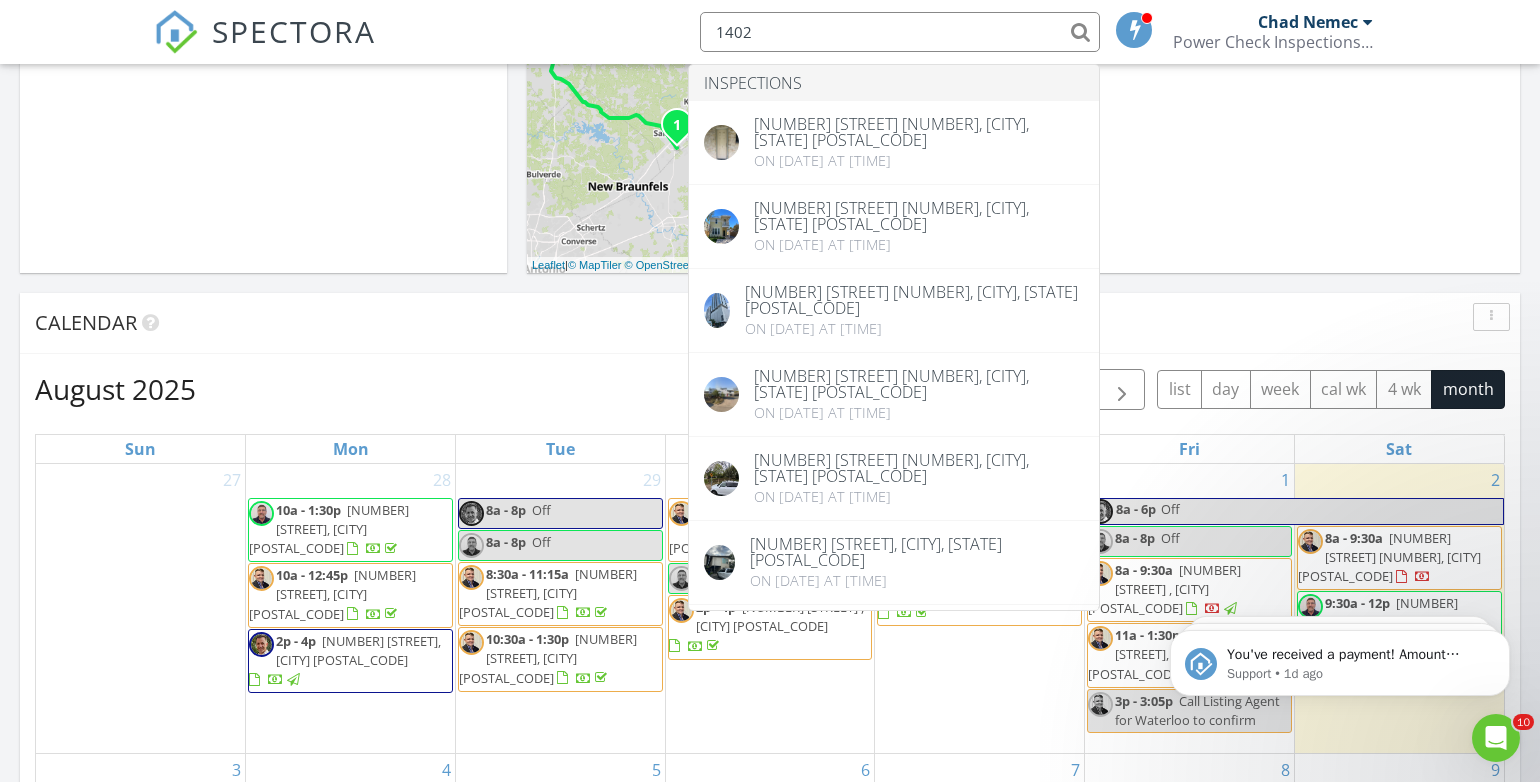 click on "31
8a - 8p
Off
8a - 11a
Off
11a - 1p
708 Huntingdon Pl 1, Austin 78745" at bounding box center (979, 609) 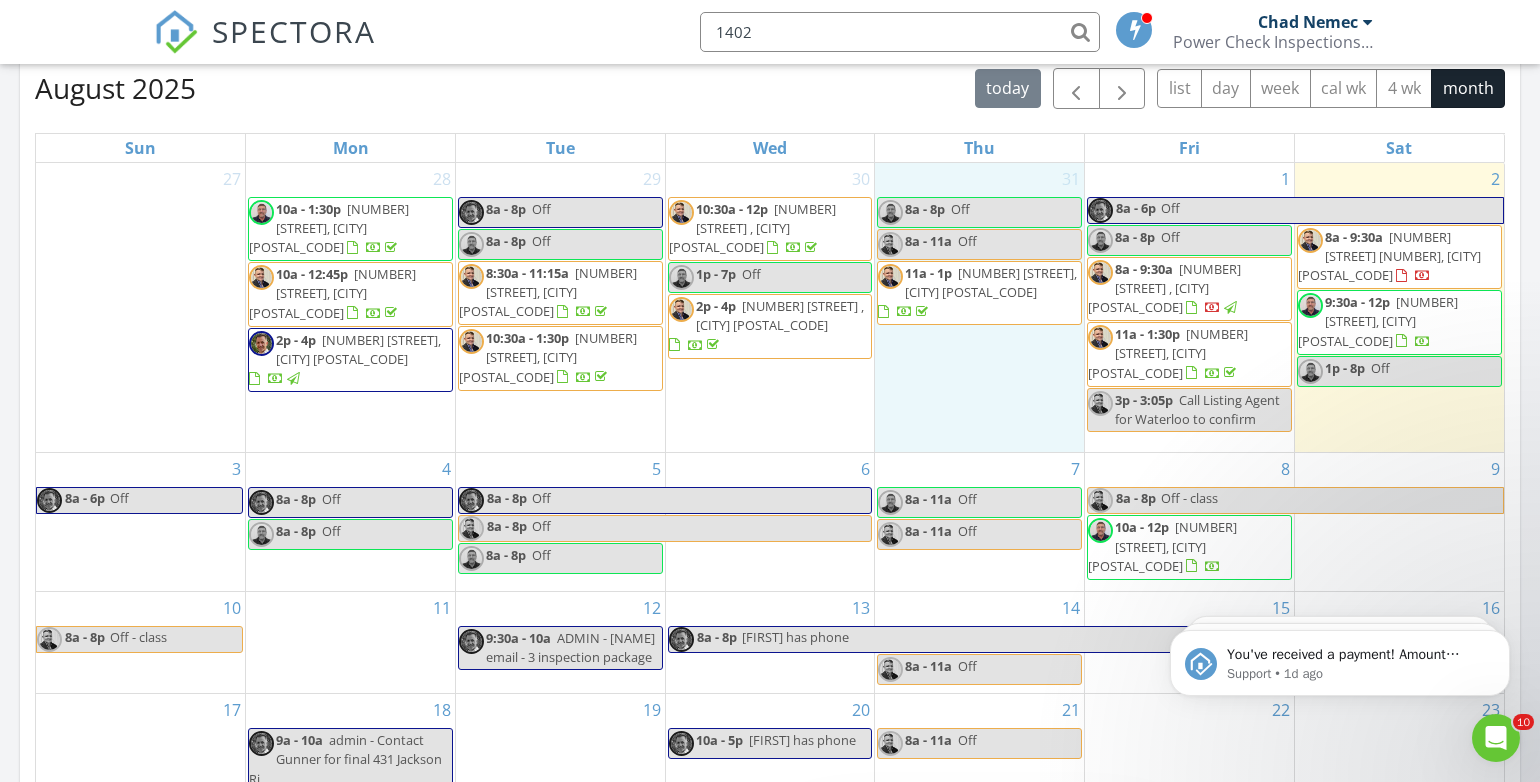 scroll, scrollTop: 877, scrollLeft: 0, axis: vertical 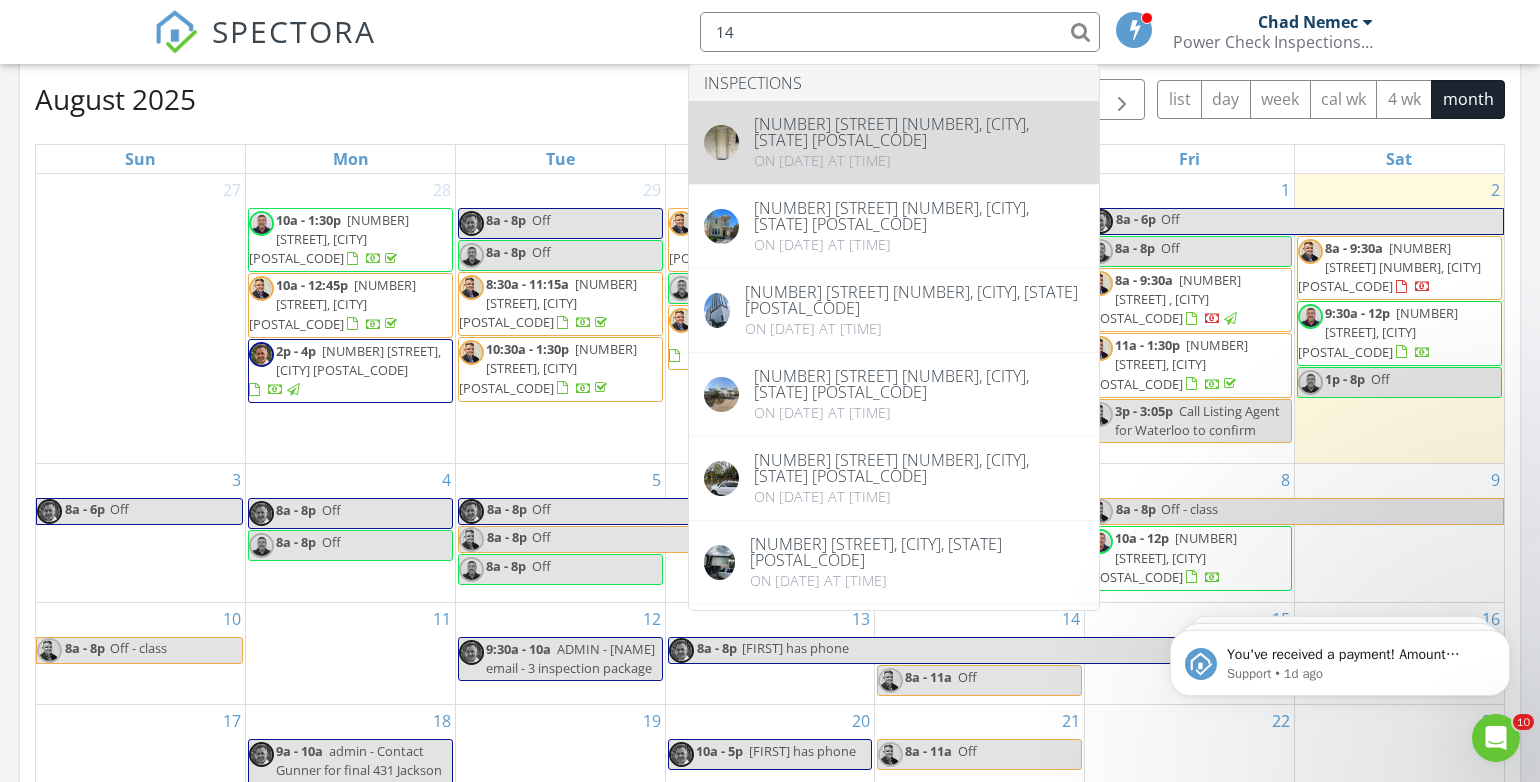 type on "1" 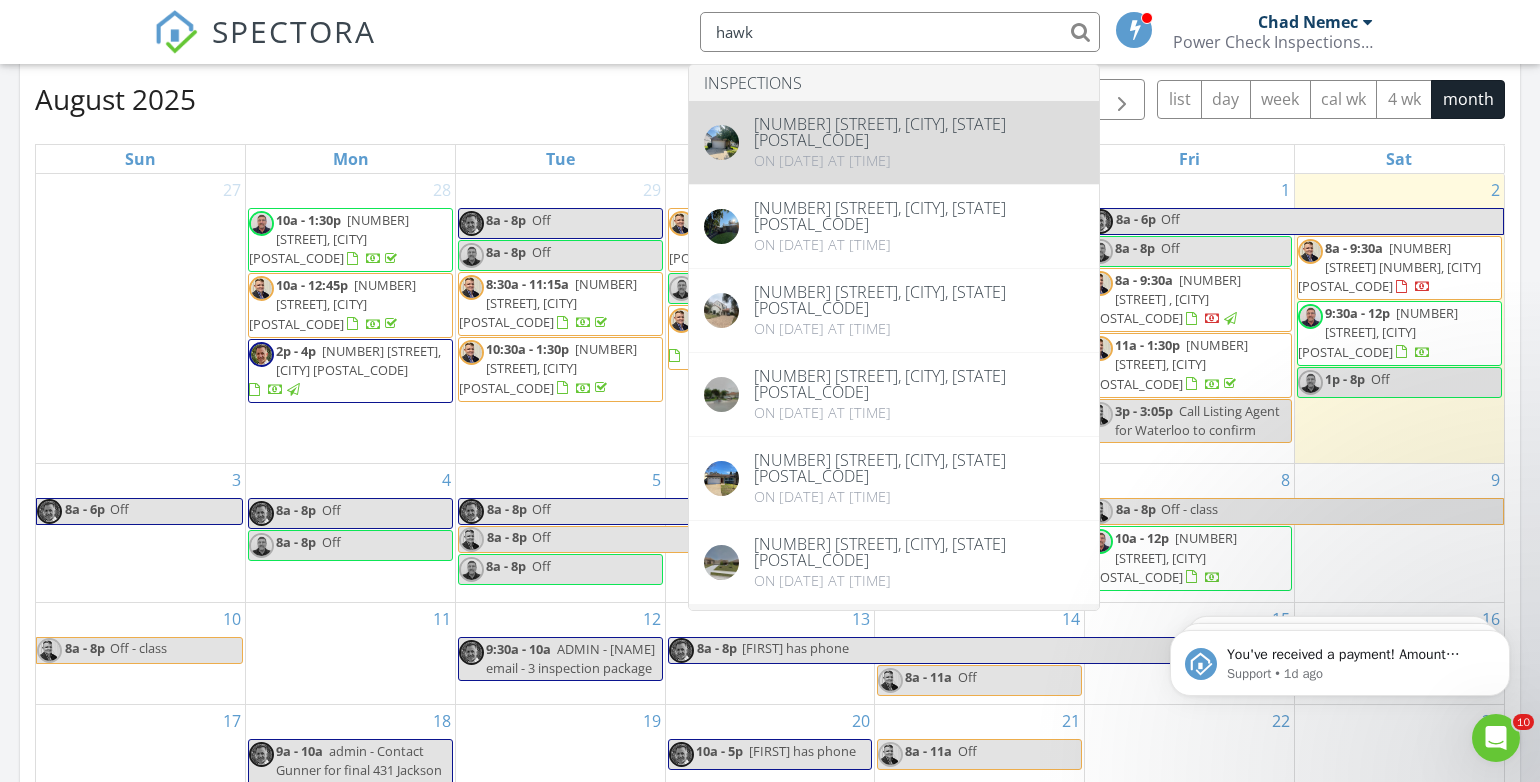 type on "hawk" 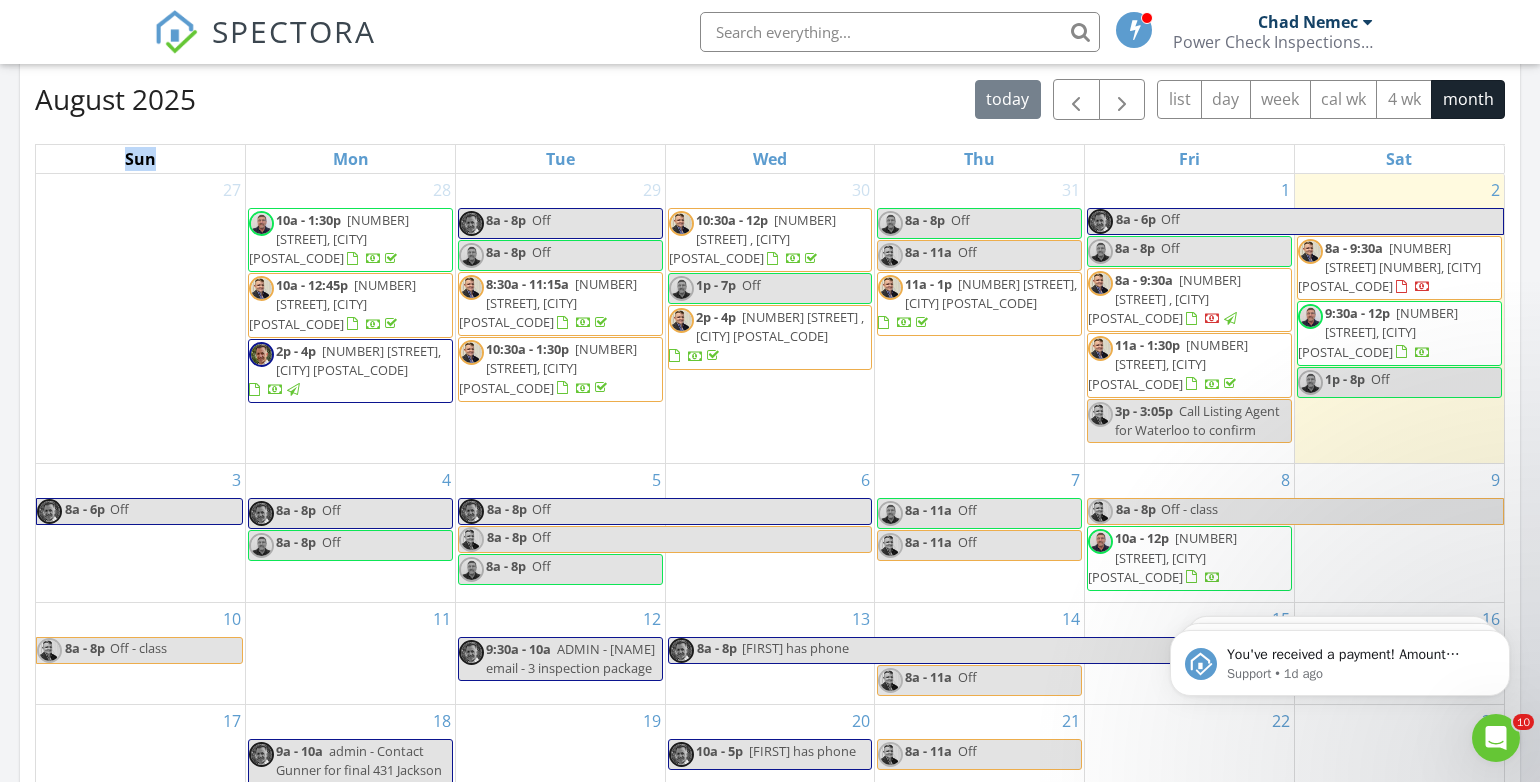 click on "August 2025 today list day week cal wk 4 wk month Sun Mon Tue Wed Thu Fri Sat 27 28
10a - 1:30p
9600 Prescott Dr, Austin 78749
10a - 12:45p
351 Kings Pine Dr, Dripping Springs 78620
2p - 4p
1037 Wild Leaf Wy, San Marcos 78666
29
8a - 8p
Off
8a - 8p
Off
8:30a - 11:15a" at bounding box center [770, 518] 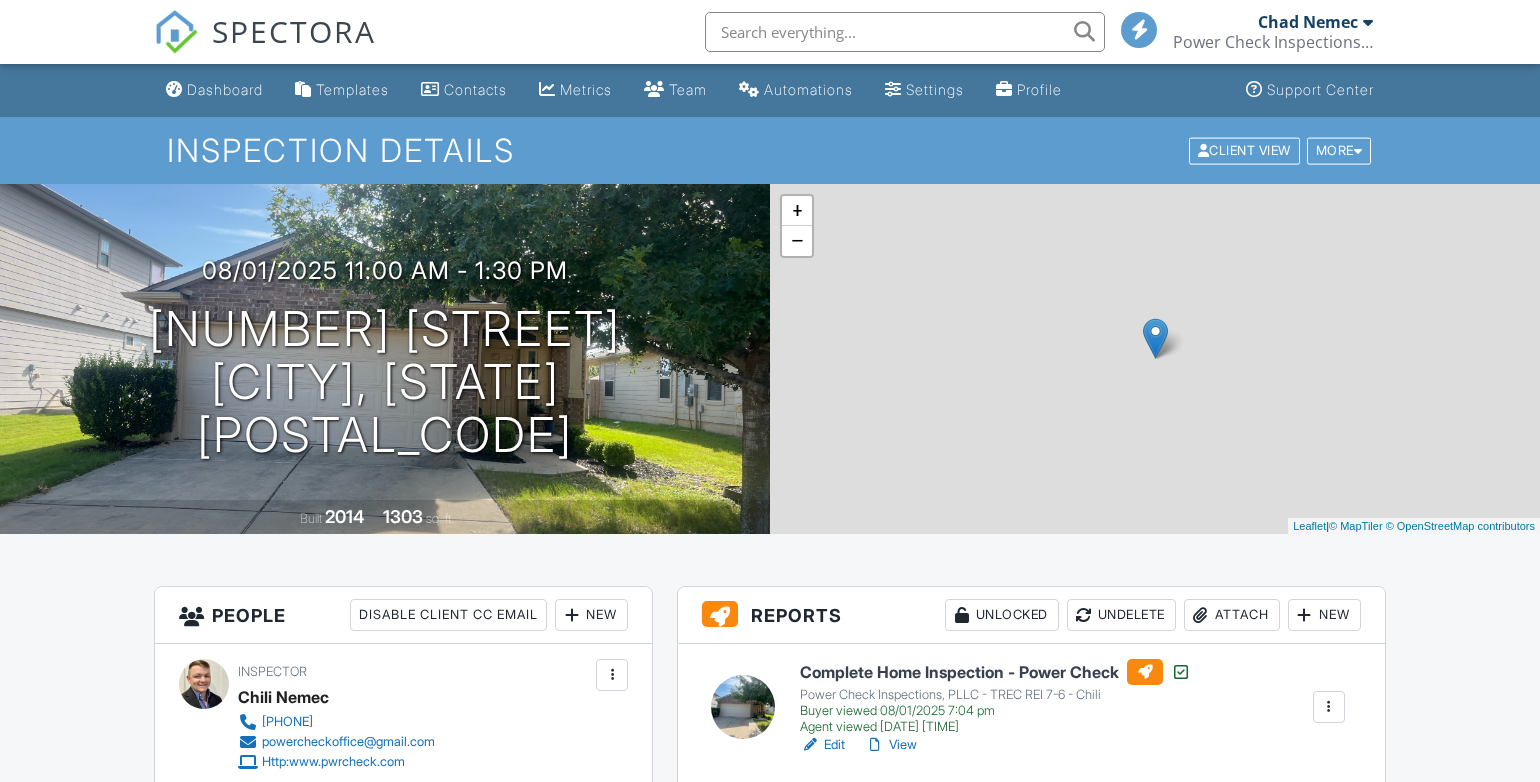 scroll, scrollTop: 0, scrollLeft: 0, axis: both 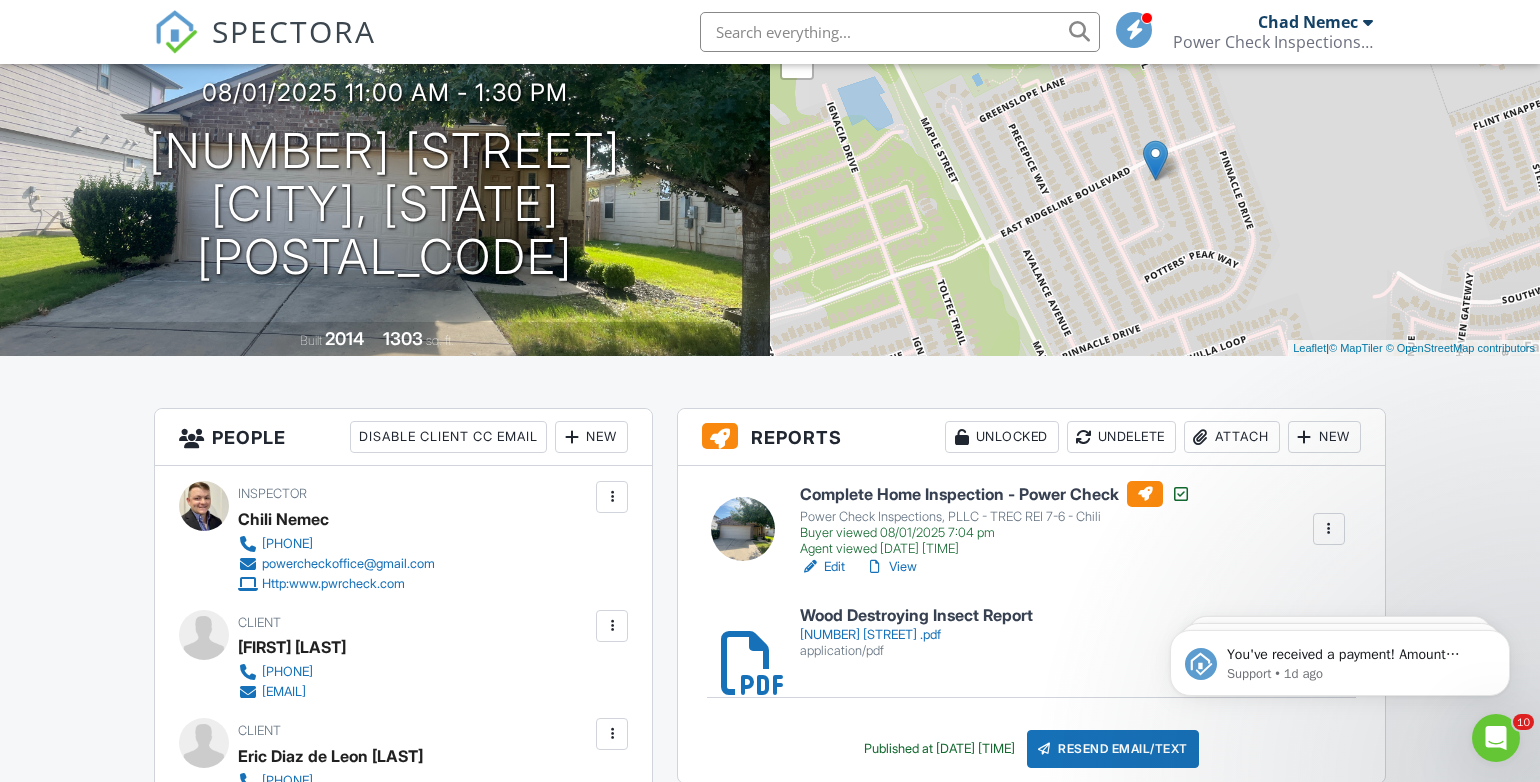 click at bounding box center (900, 32) 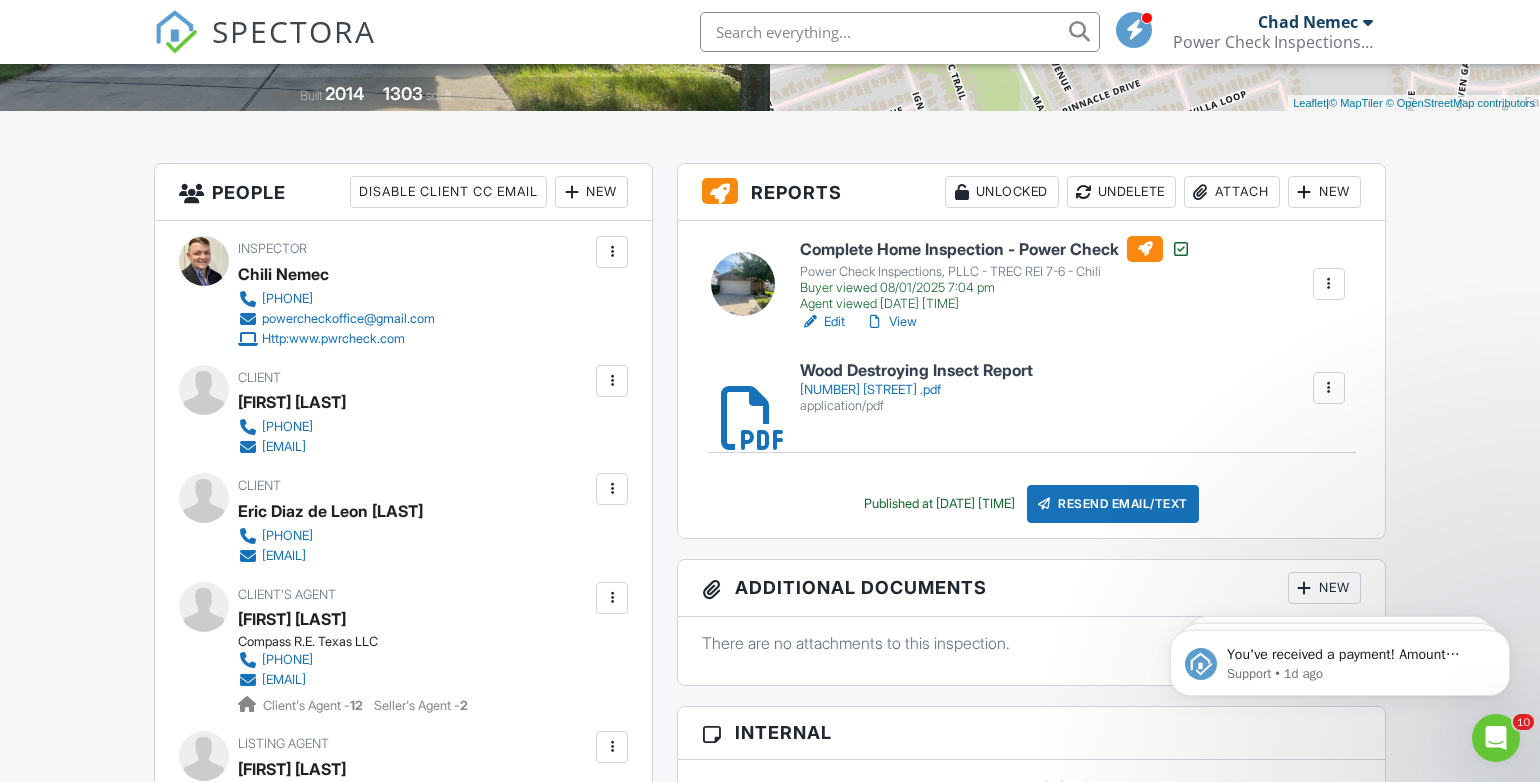 scroll, scrollTop: 0, scrollLeft: 0, axis: both 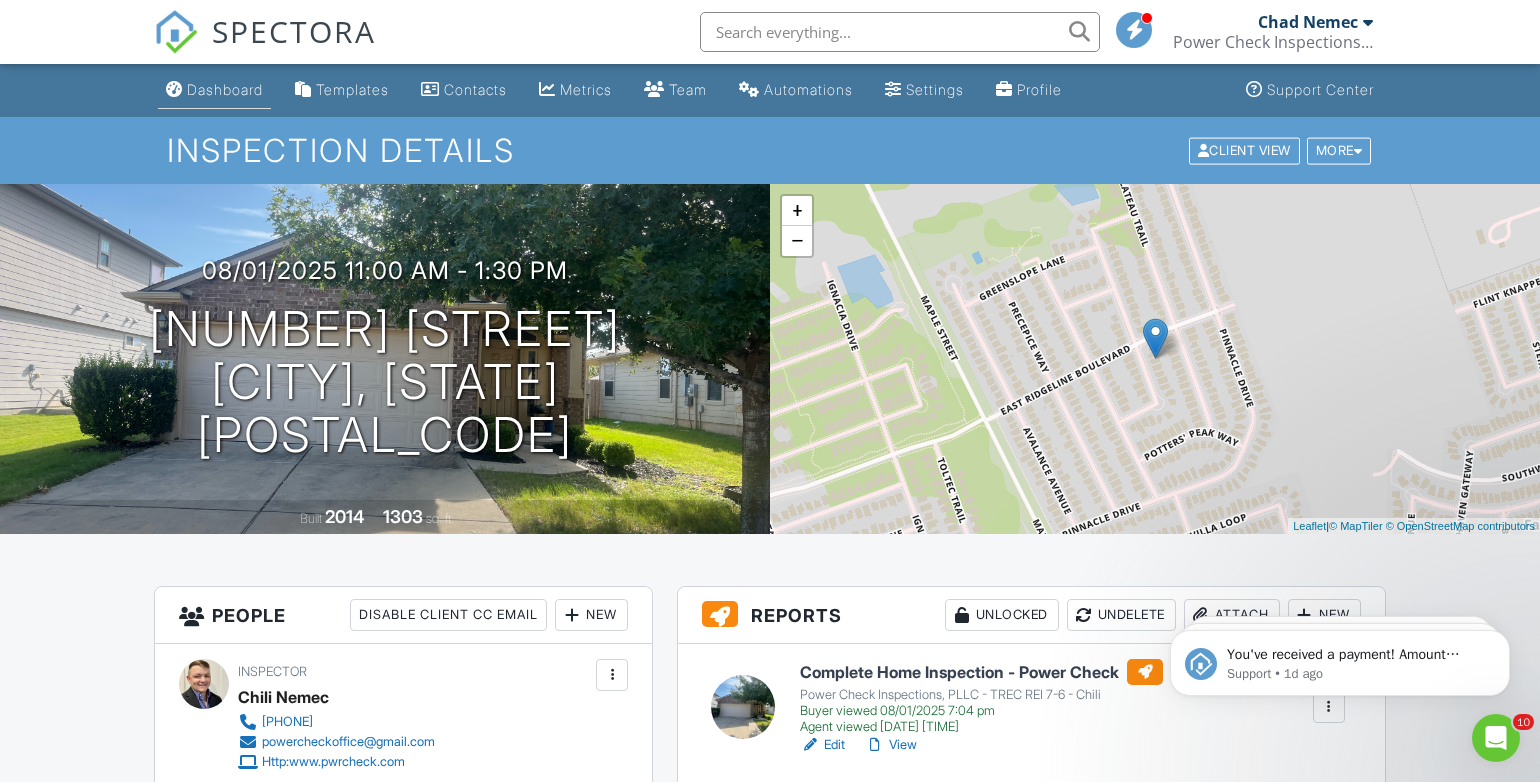 click on "Dashboard" at bounding box center (225, 89) 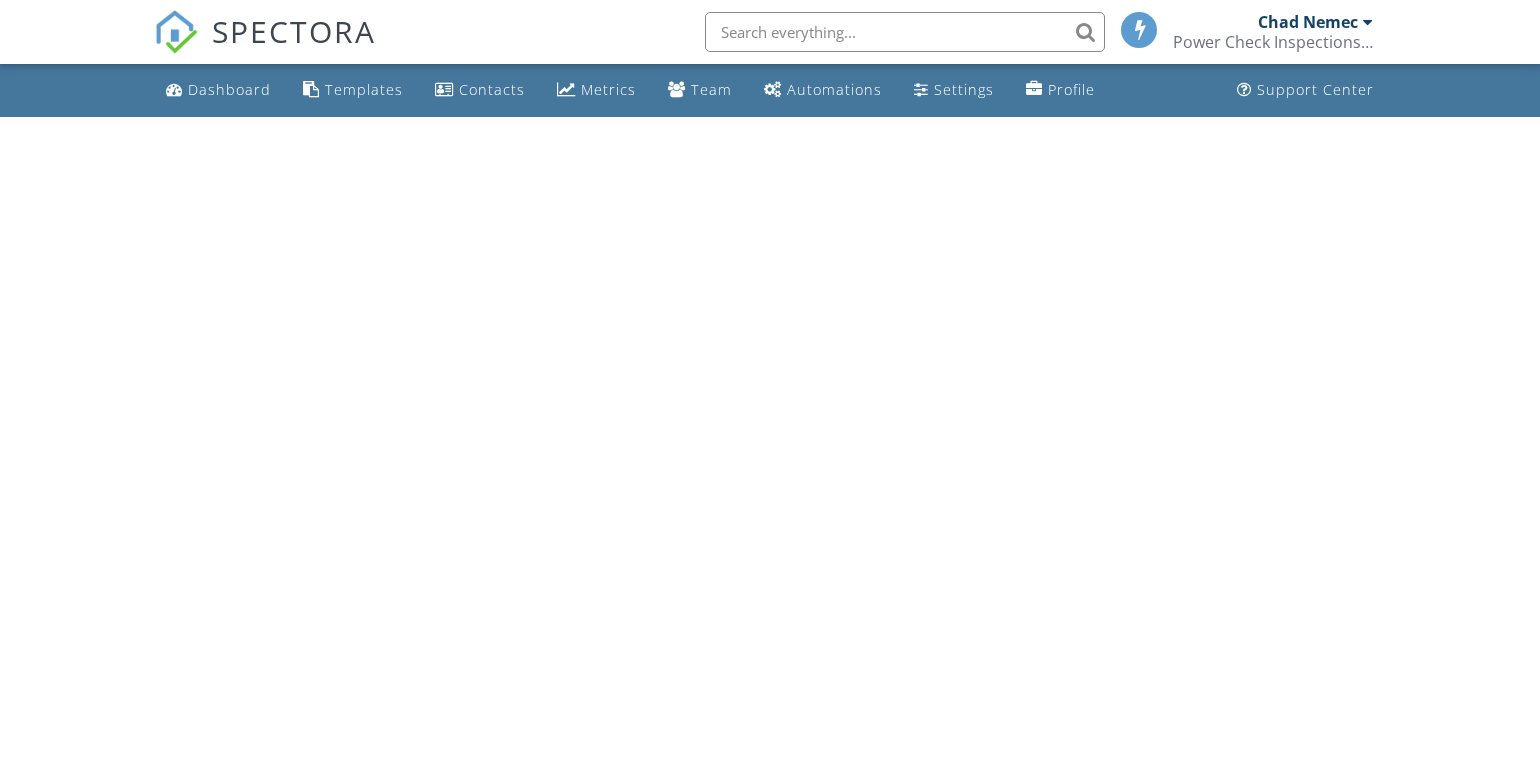 scroll, scrollTop: 0, scrollLeft: 0, axis: both 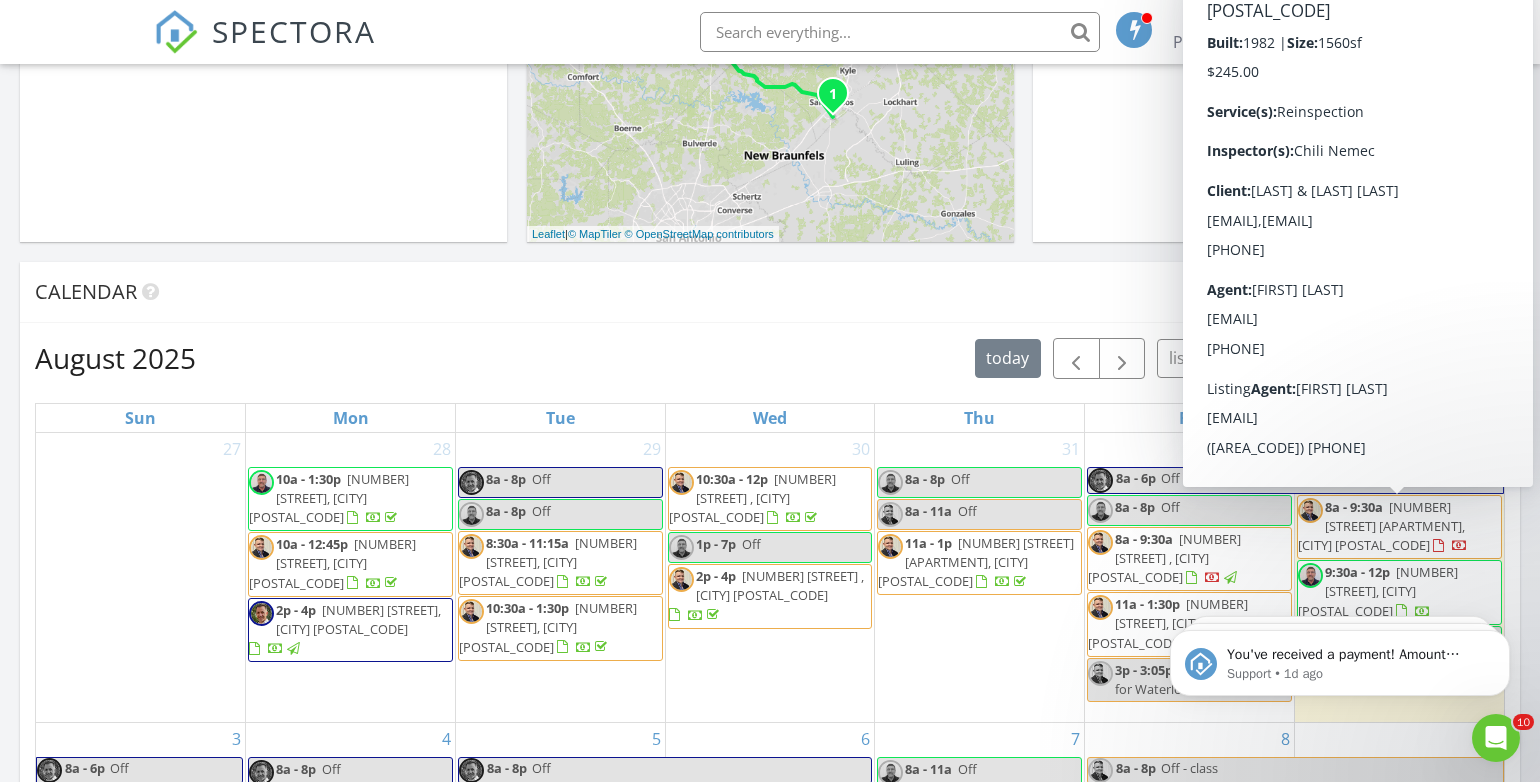 click on "[TIME]
[NUMBER] [STREET] [APARTMENT], [CITY] [POSTAL_CODE]" at bounding box center (1399, 527) 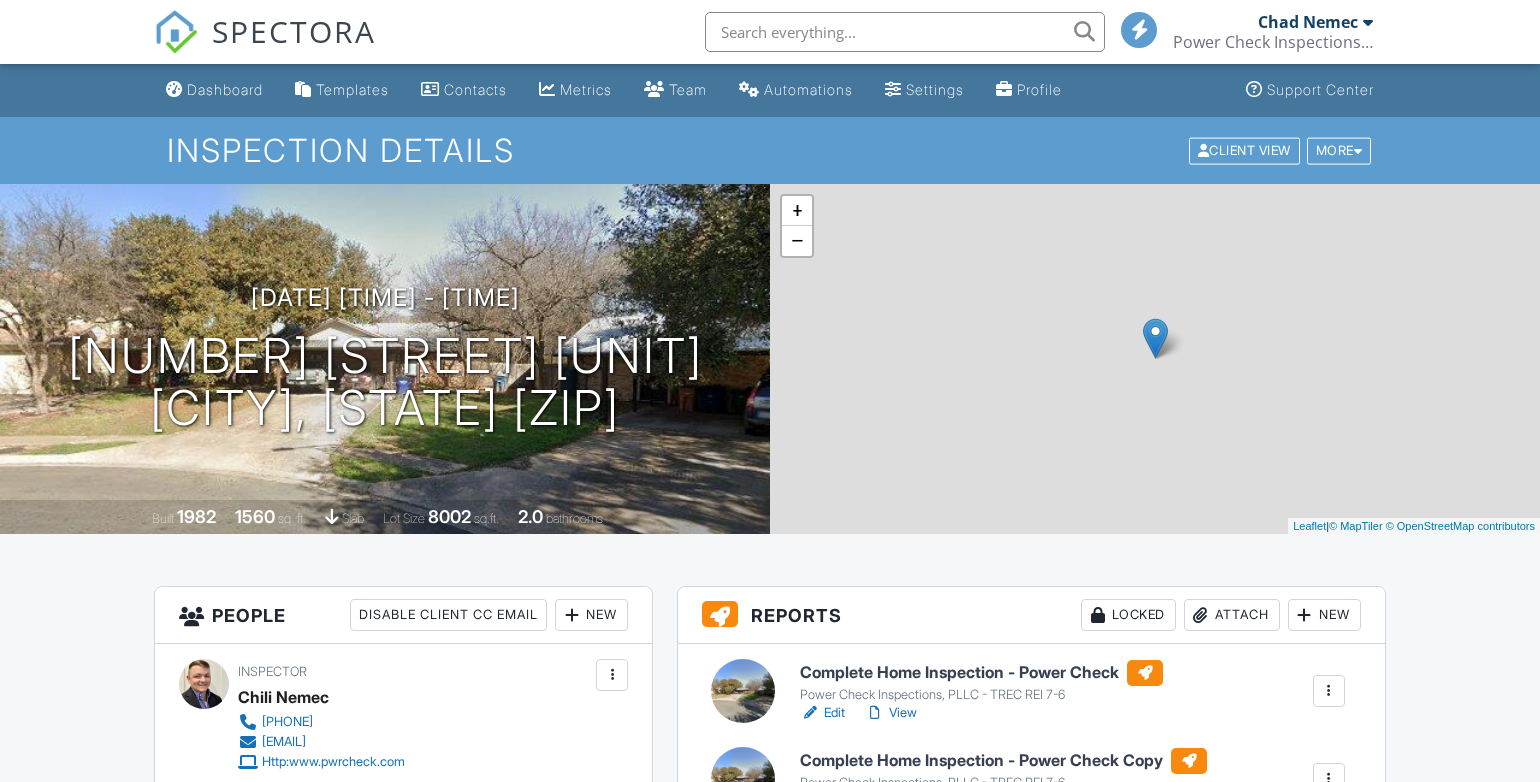 scroll, scrollTop: 0, scrollLeft: 0, axis: both 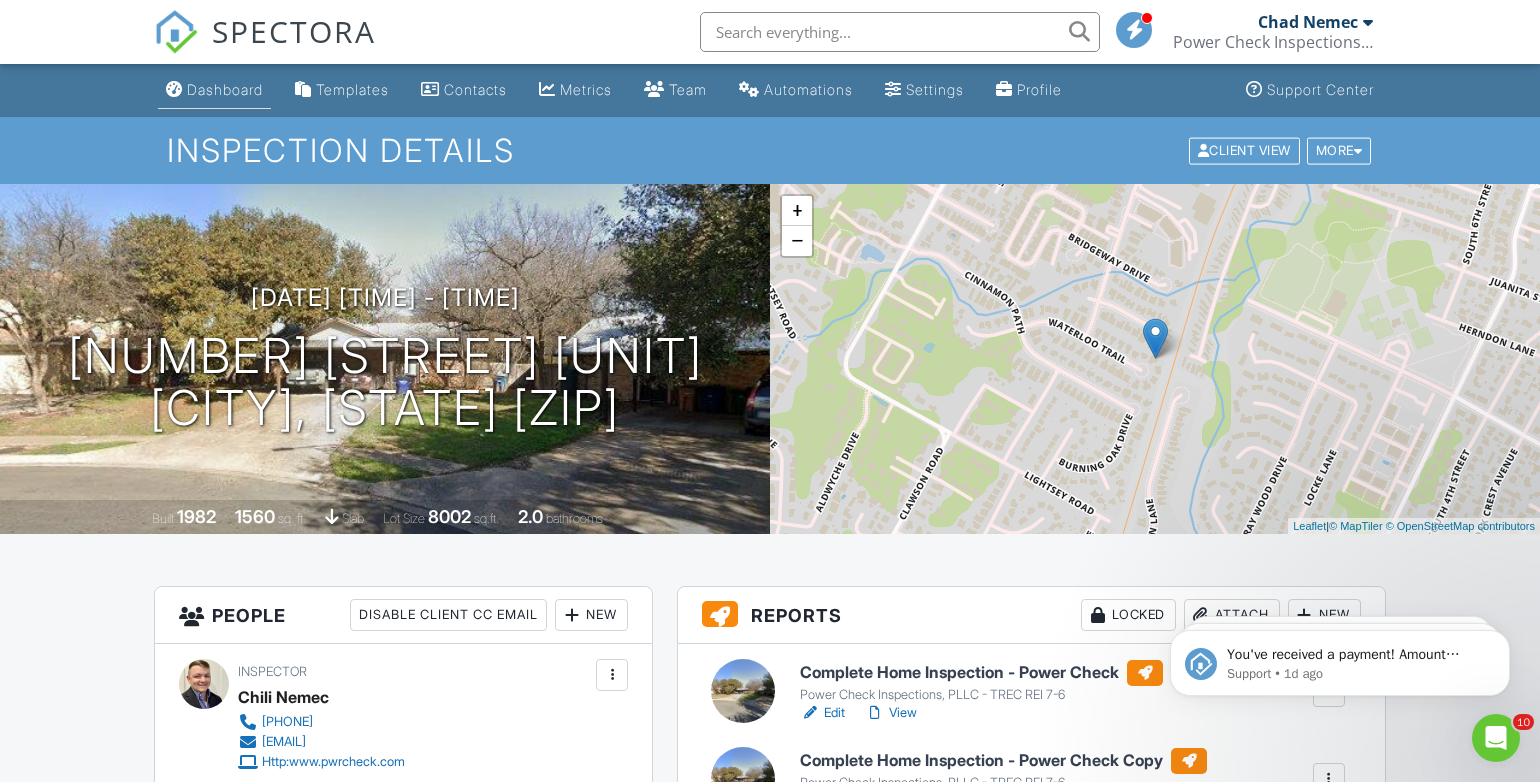 click on "Dashboard" at bounding box center (214, 90) 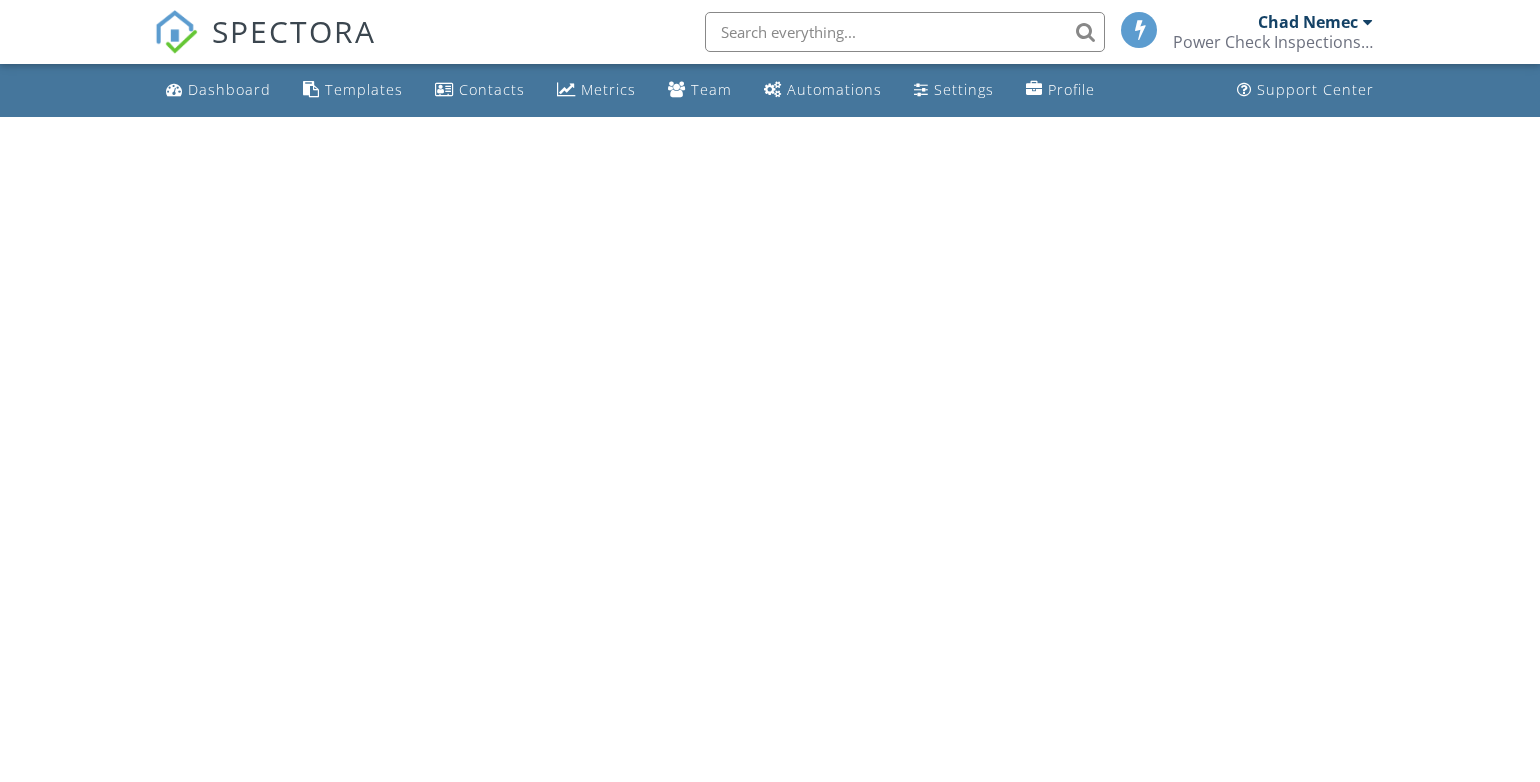 scroll, scrollTop: 0, scrollLeft: 0, axis: both 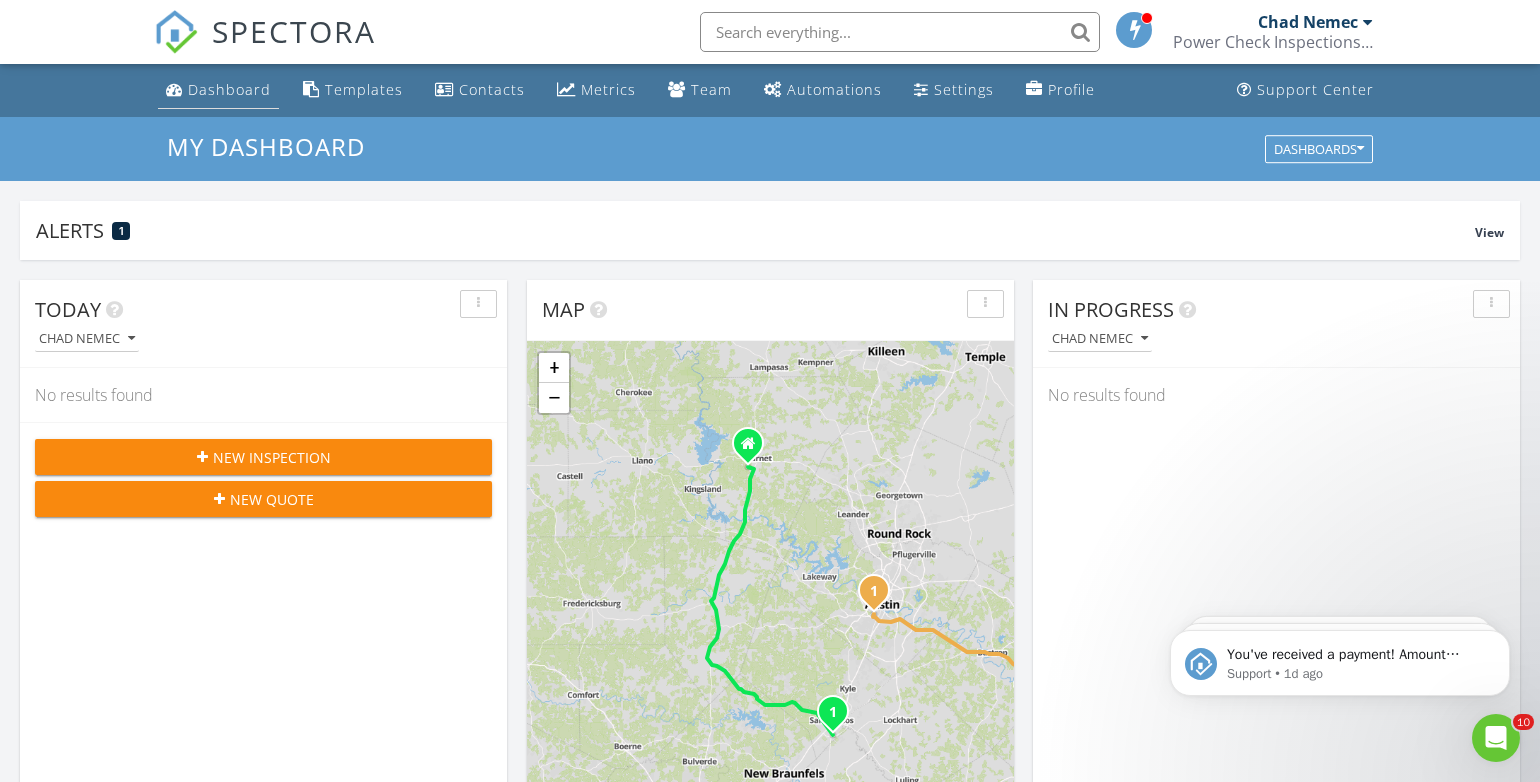 click on "Dashboard" at bounding box center (229, 89) 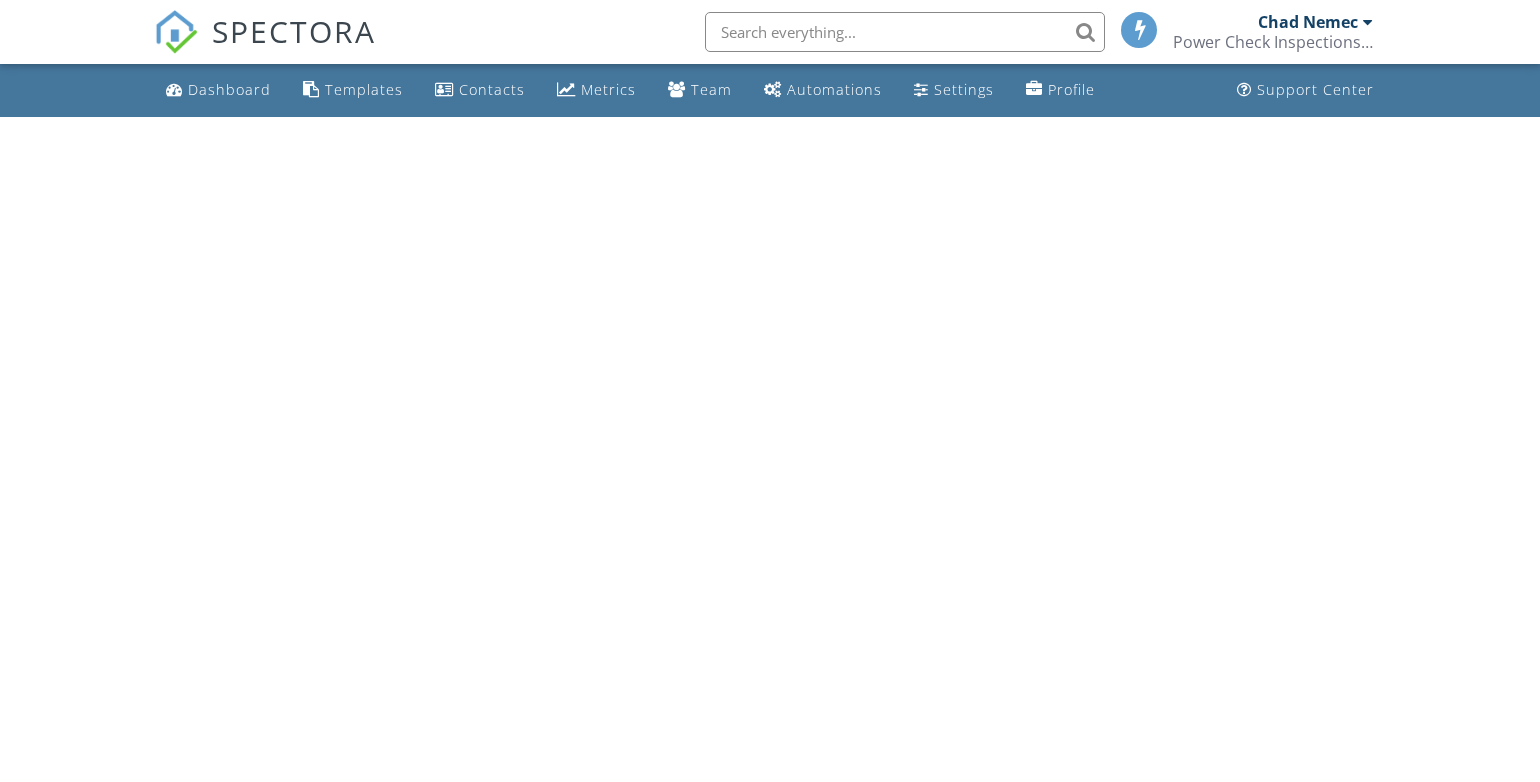 scroll, scrollTop: 0, scrollLeft: 0, axis: both 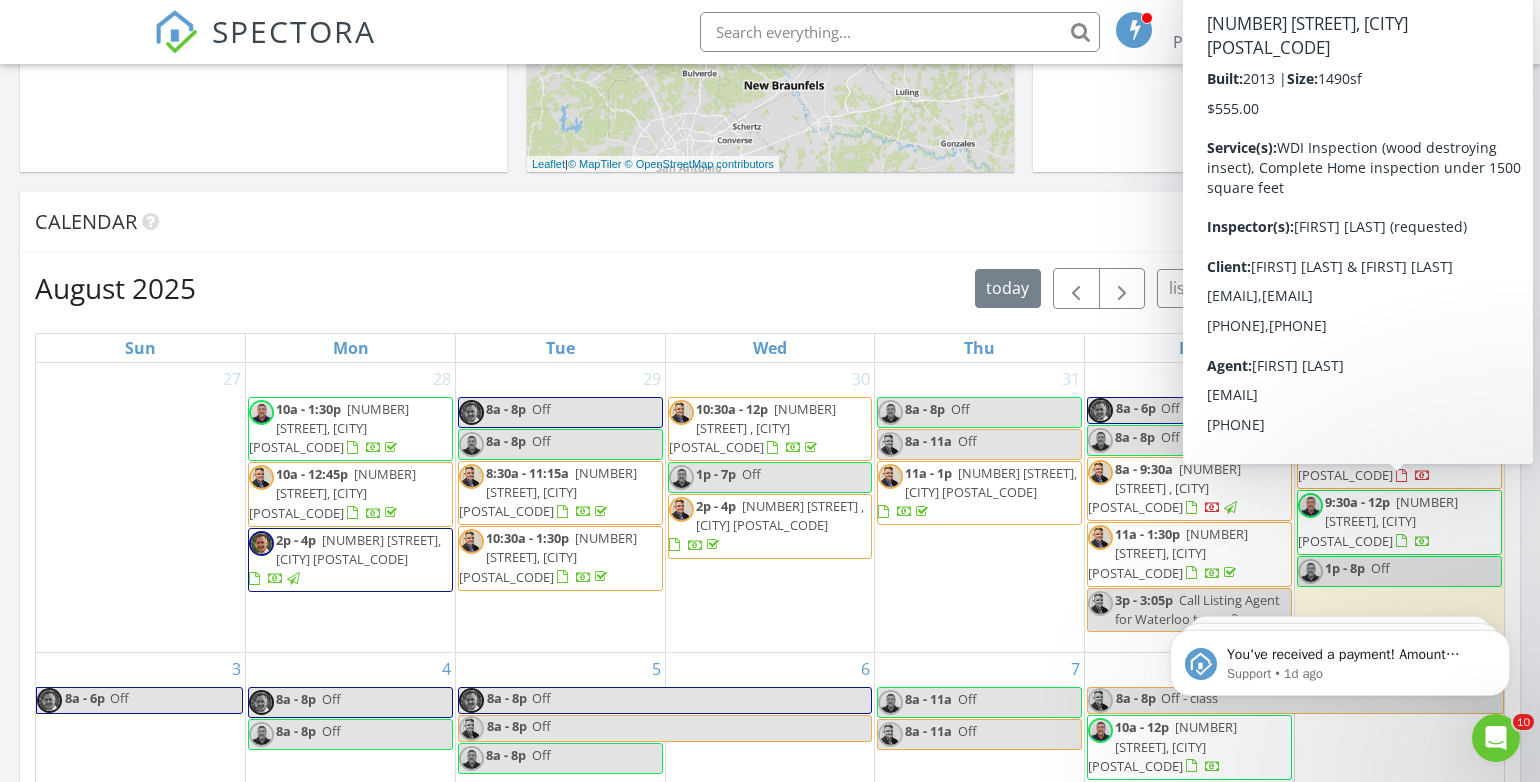 click on "301 Teron Dr, San Marcos 78666" at bounding box center (1378, 521) 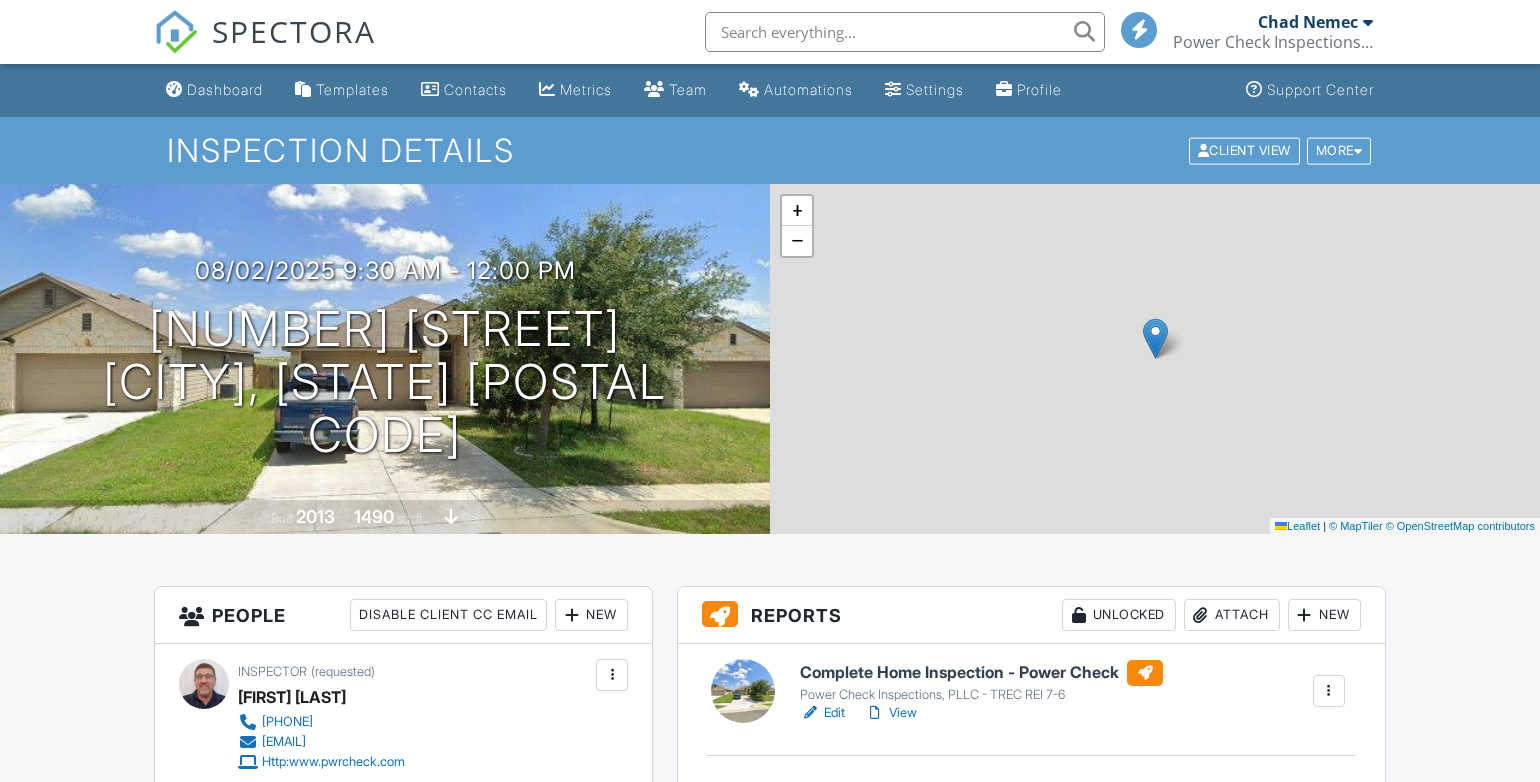scroll, scrollTop: 0, scrollLeft: 0, axis: both 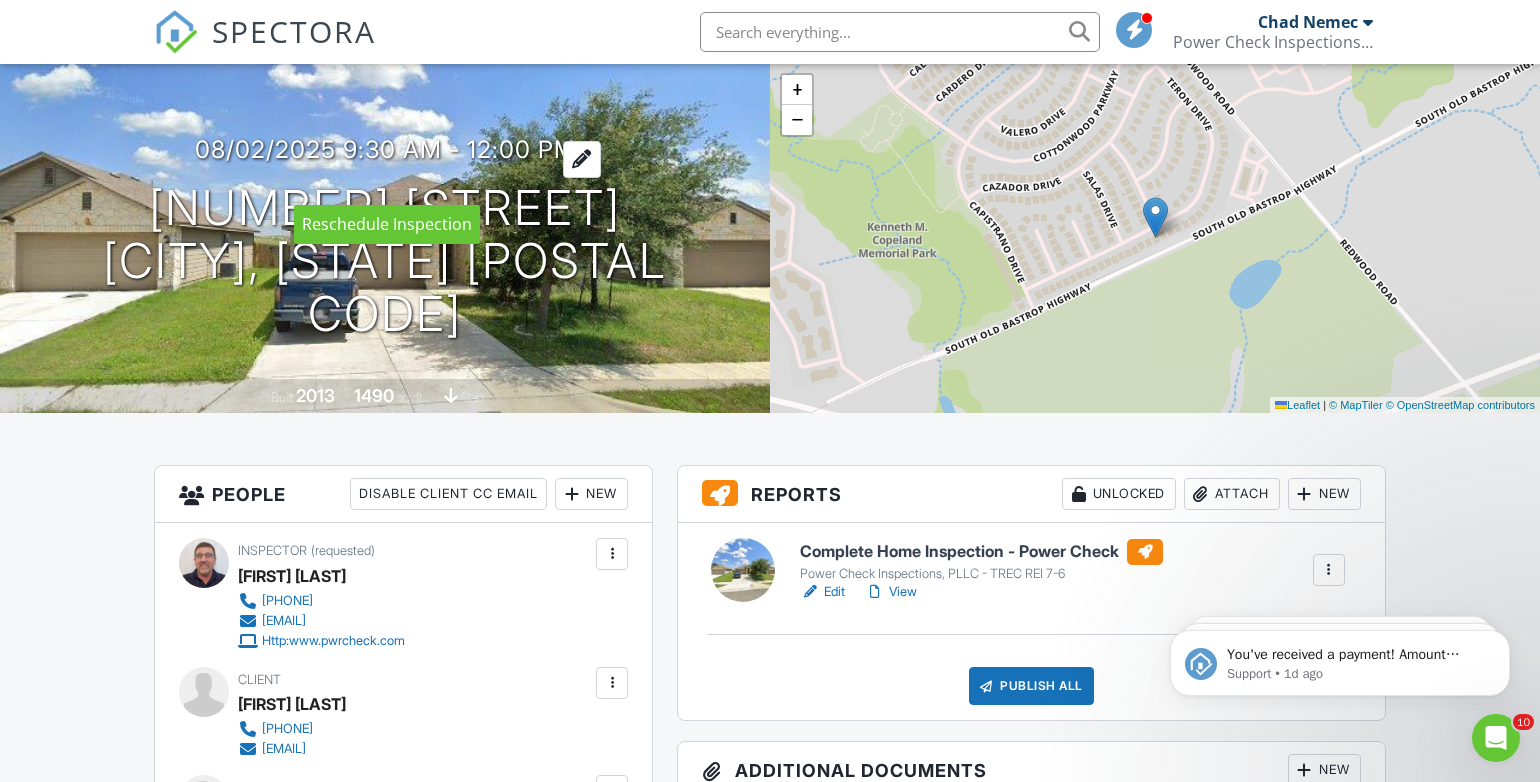 click at bounding box center [582, 159] 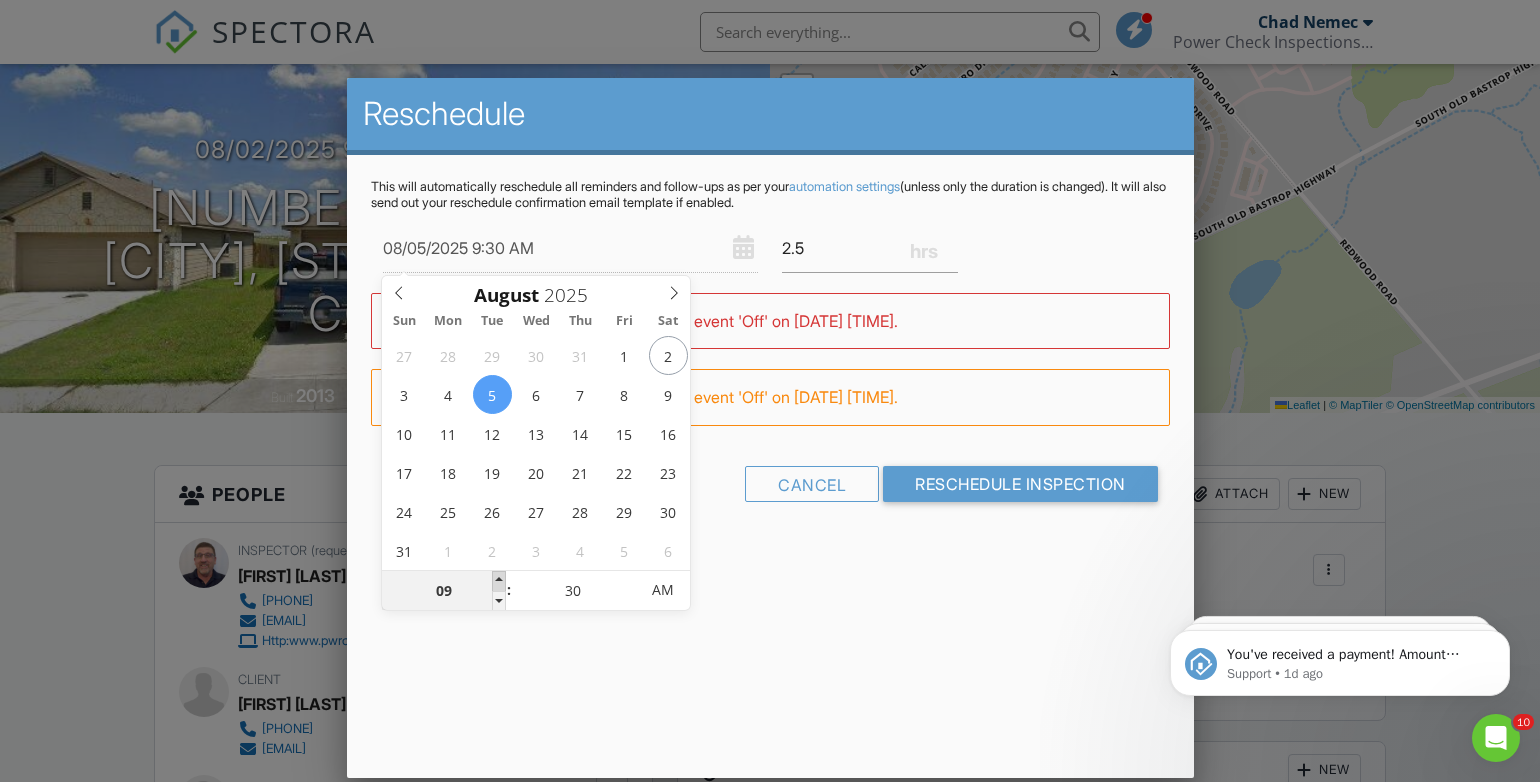 type on "08/05/2025 10:30 AM" 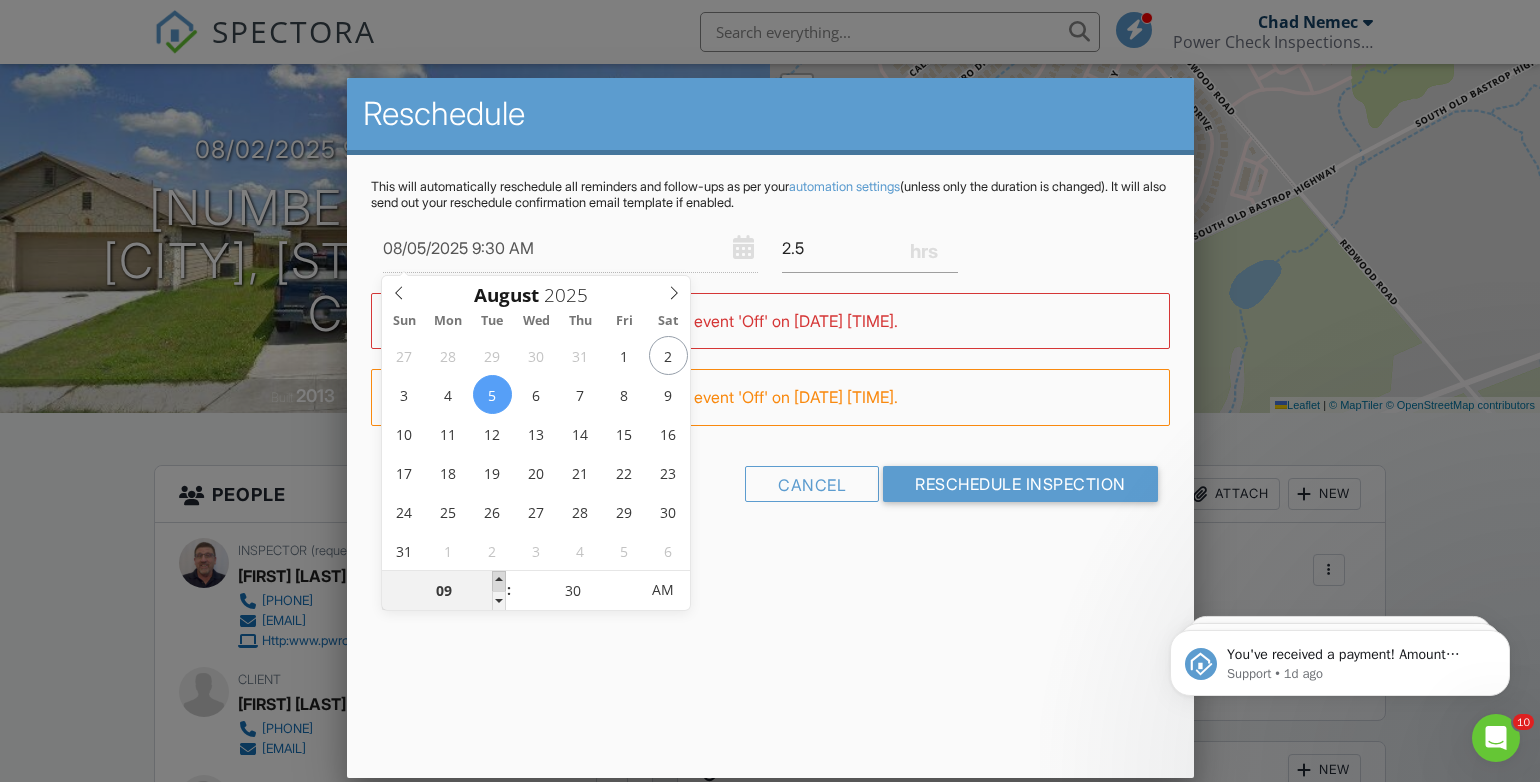 type on "10" 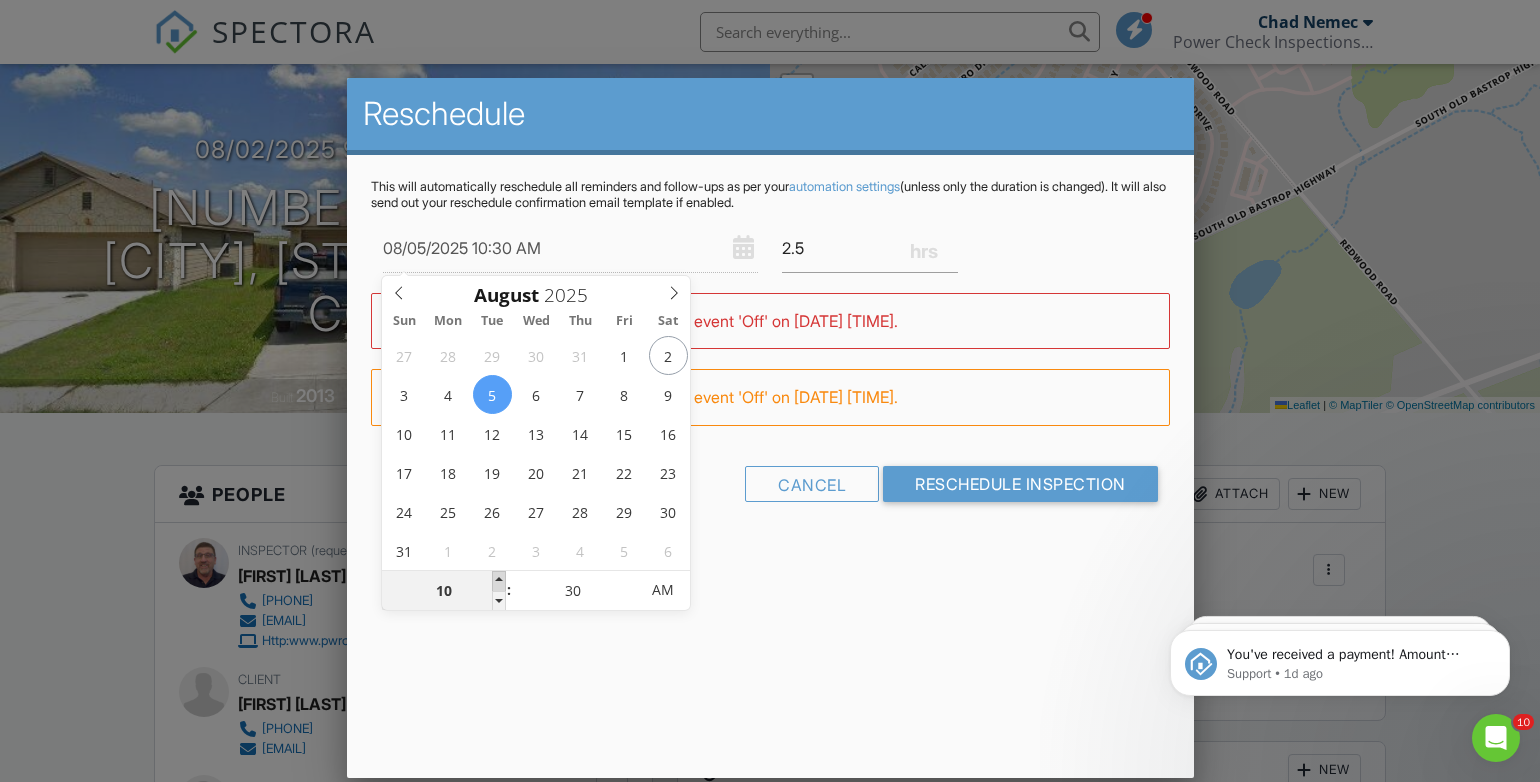 click at bounding box center [499, 581] 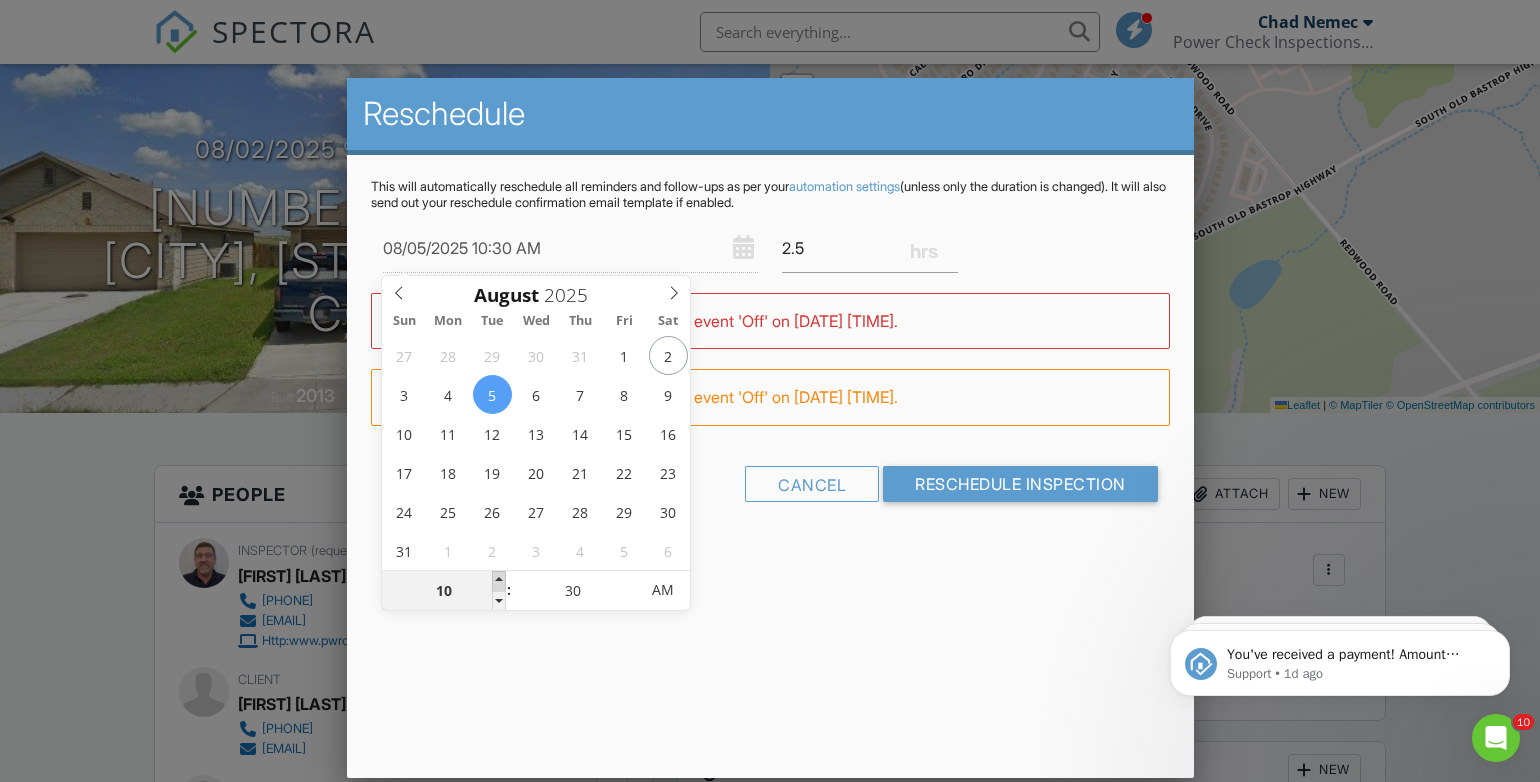 type on "08/05/2025 11:30 AM" 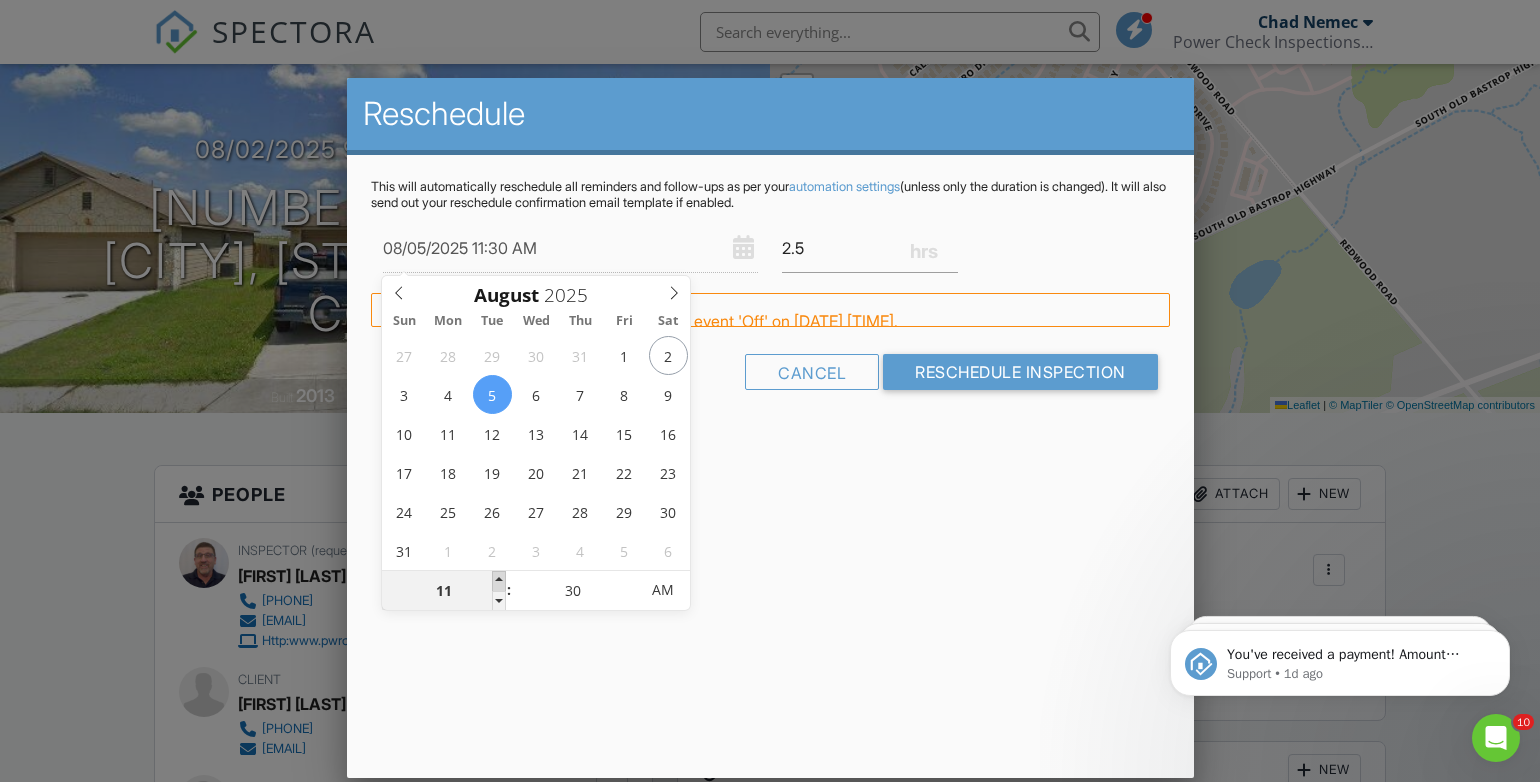 click at bounding box center [499, 581] 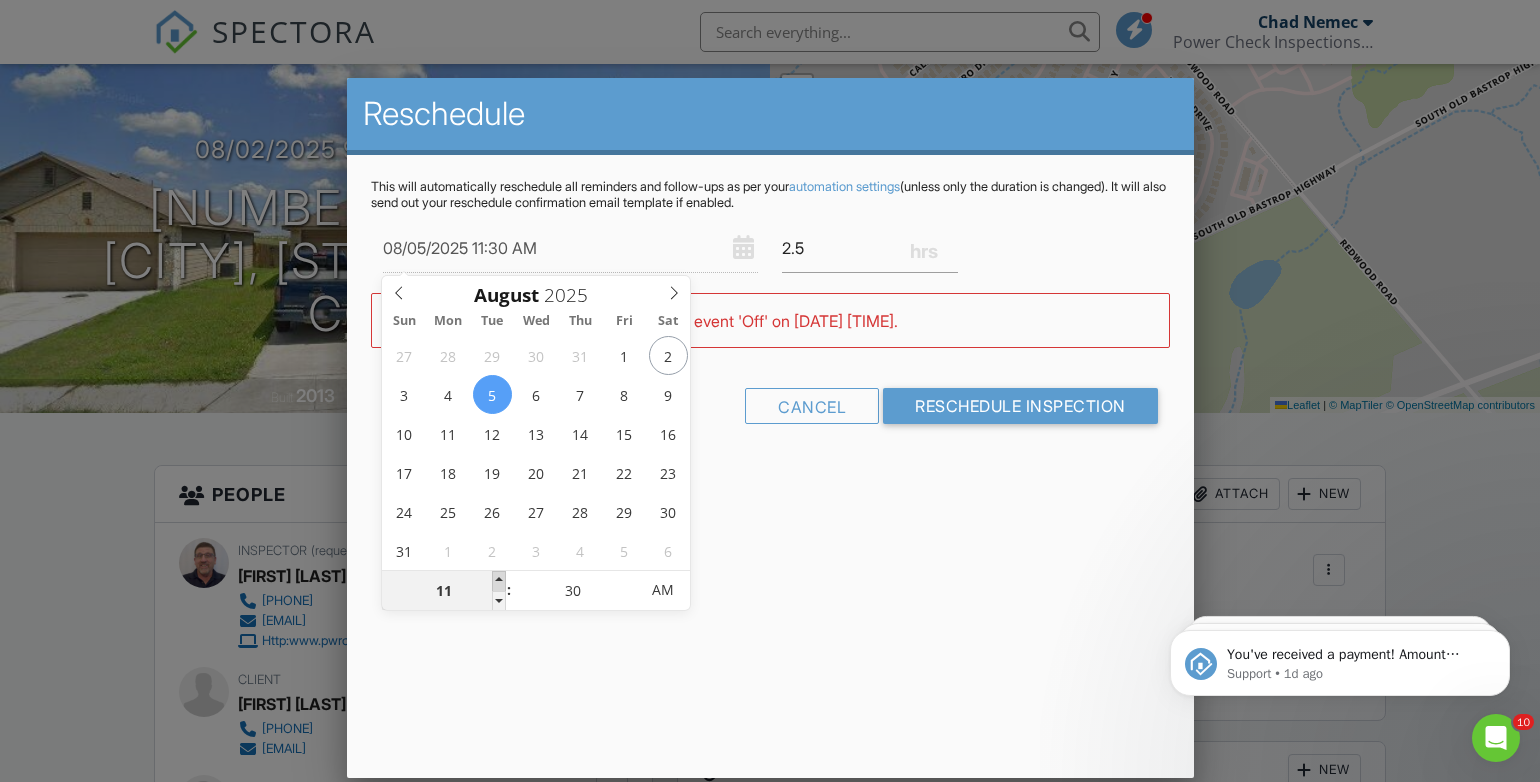 type on "08/05/2025 12:30 PM" 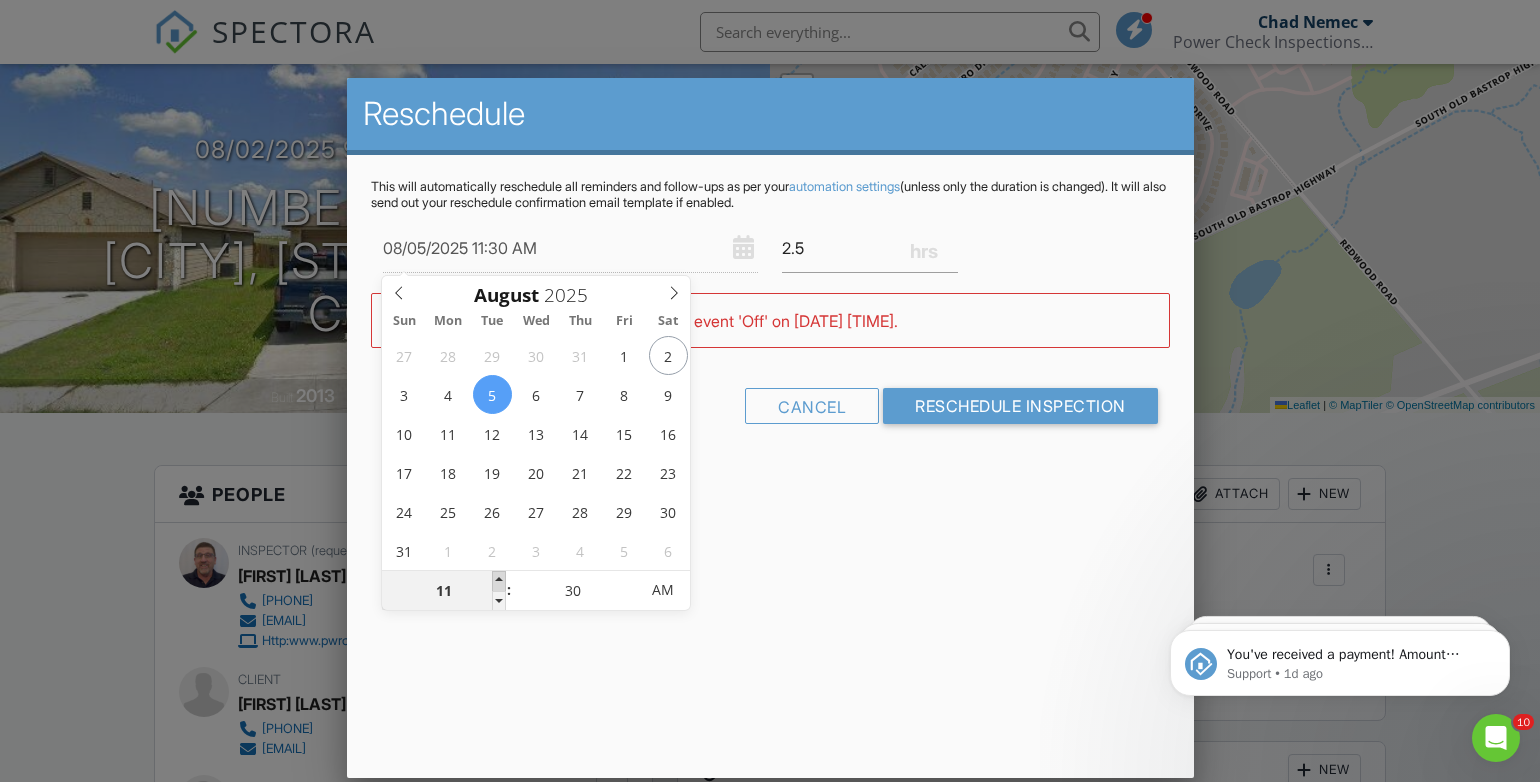 type on "12" 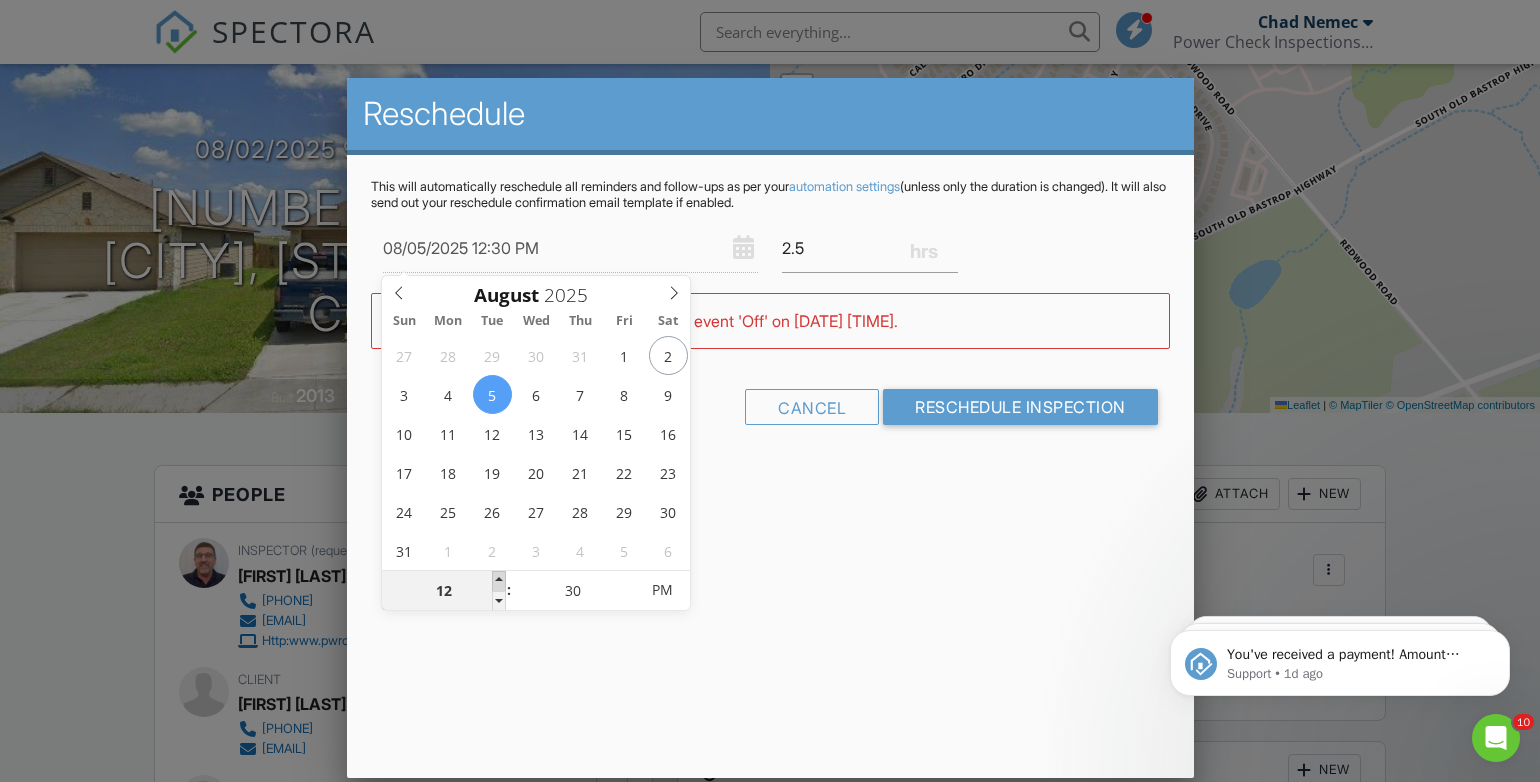 click at bounding box center [499, 581] 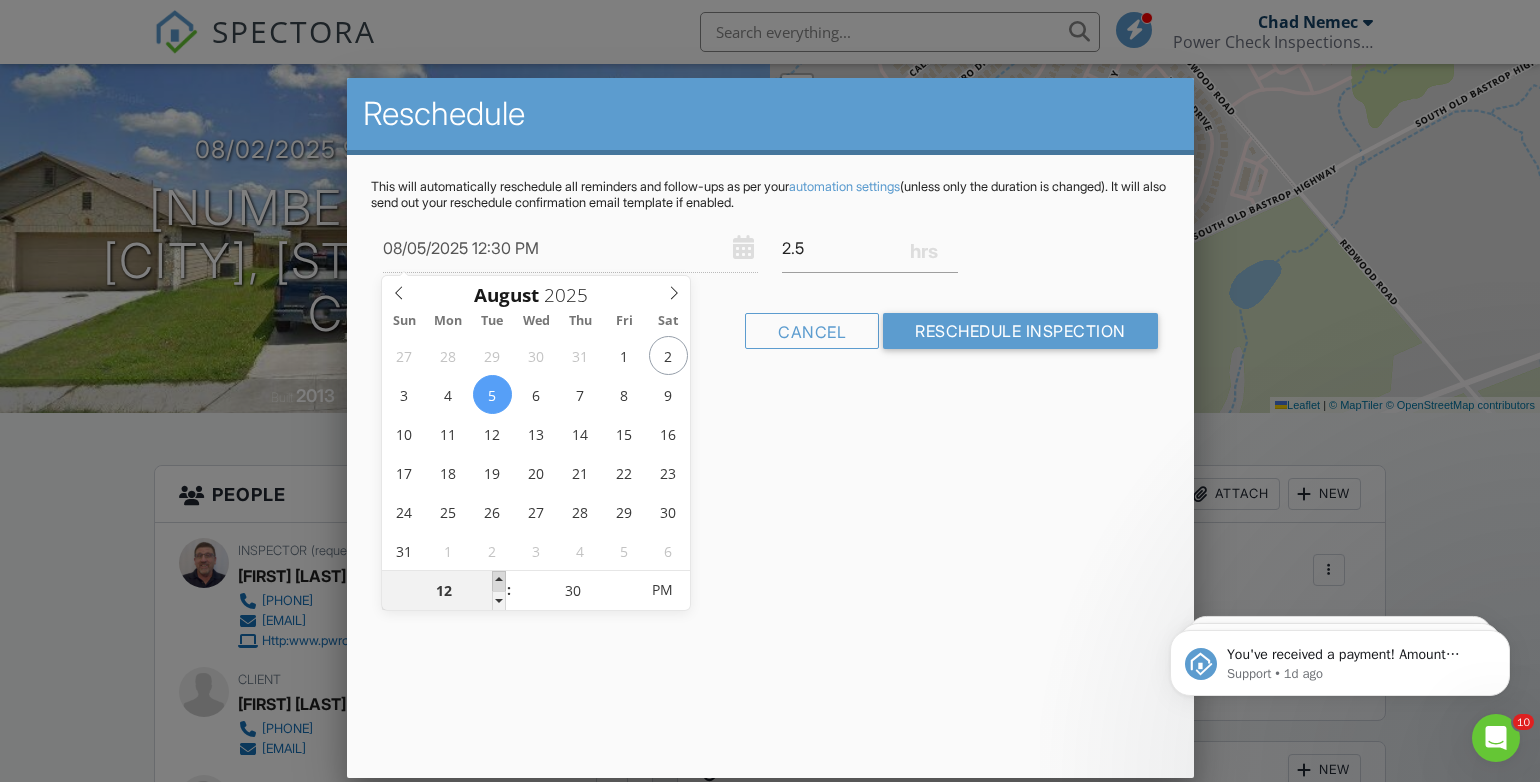type on "08/05/2025 1:30 PM" 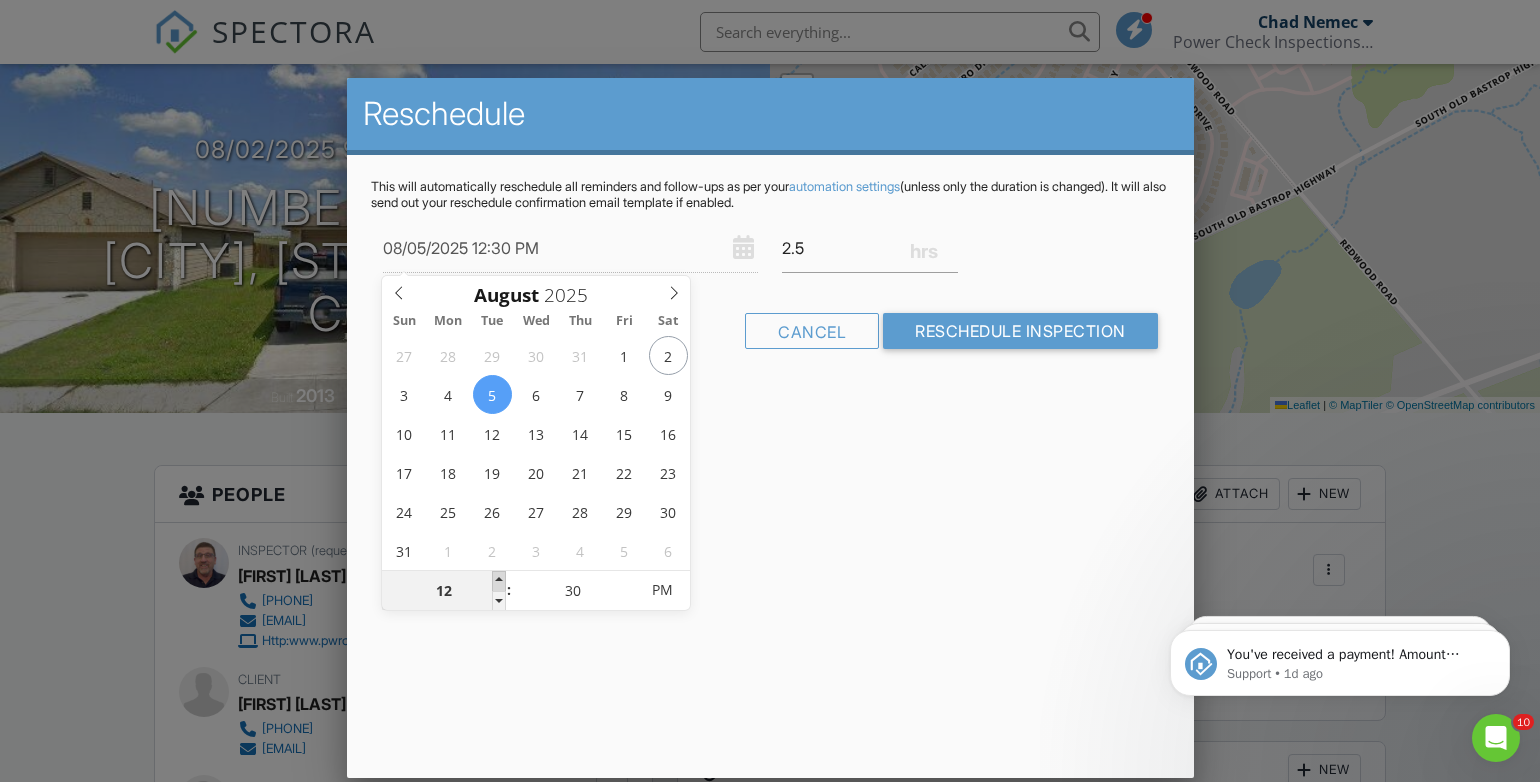 type on "01" 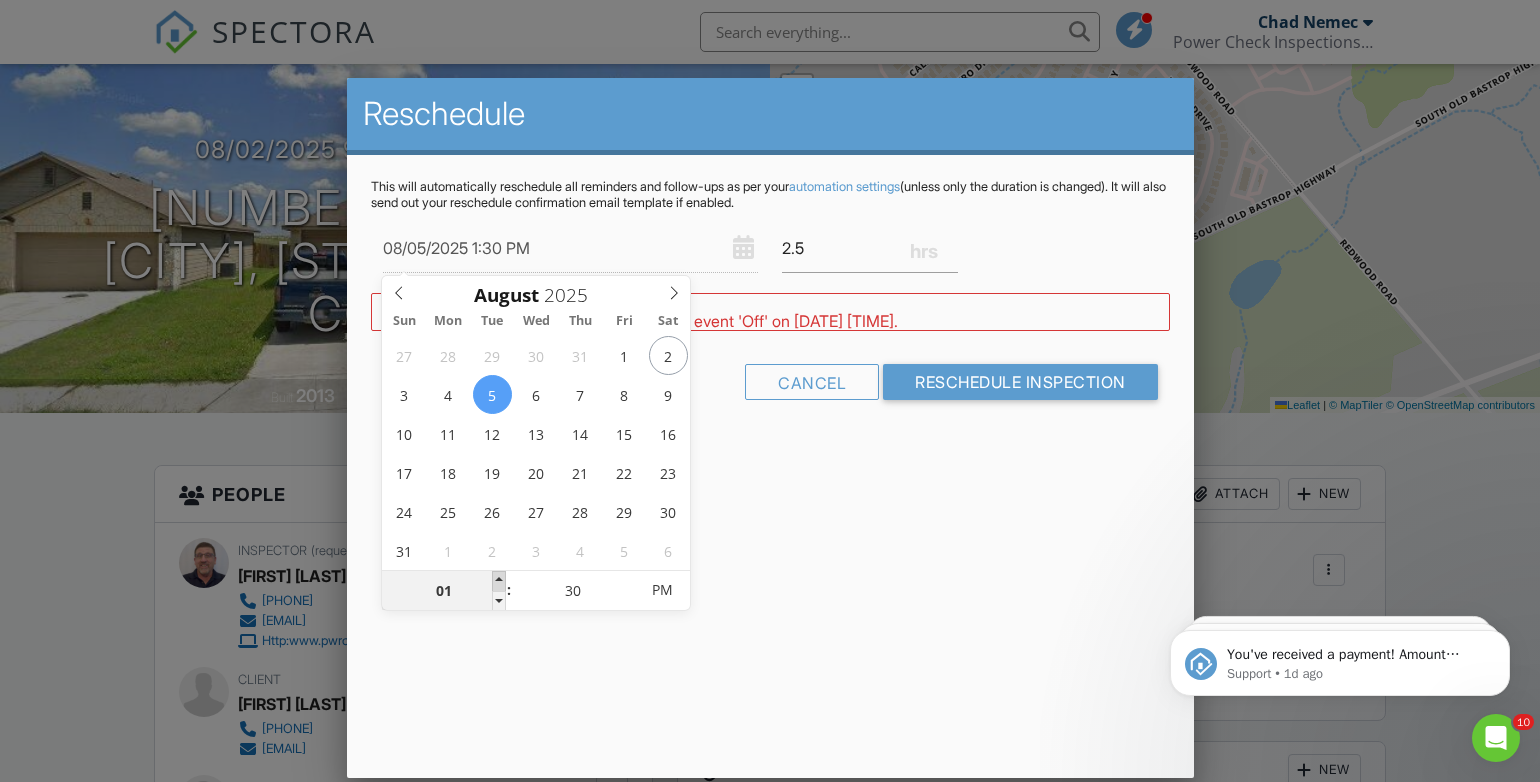 click at bounding box center [499, 581] 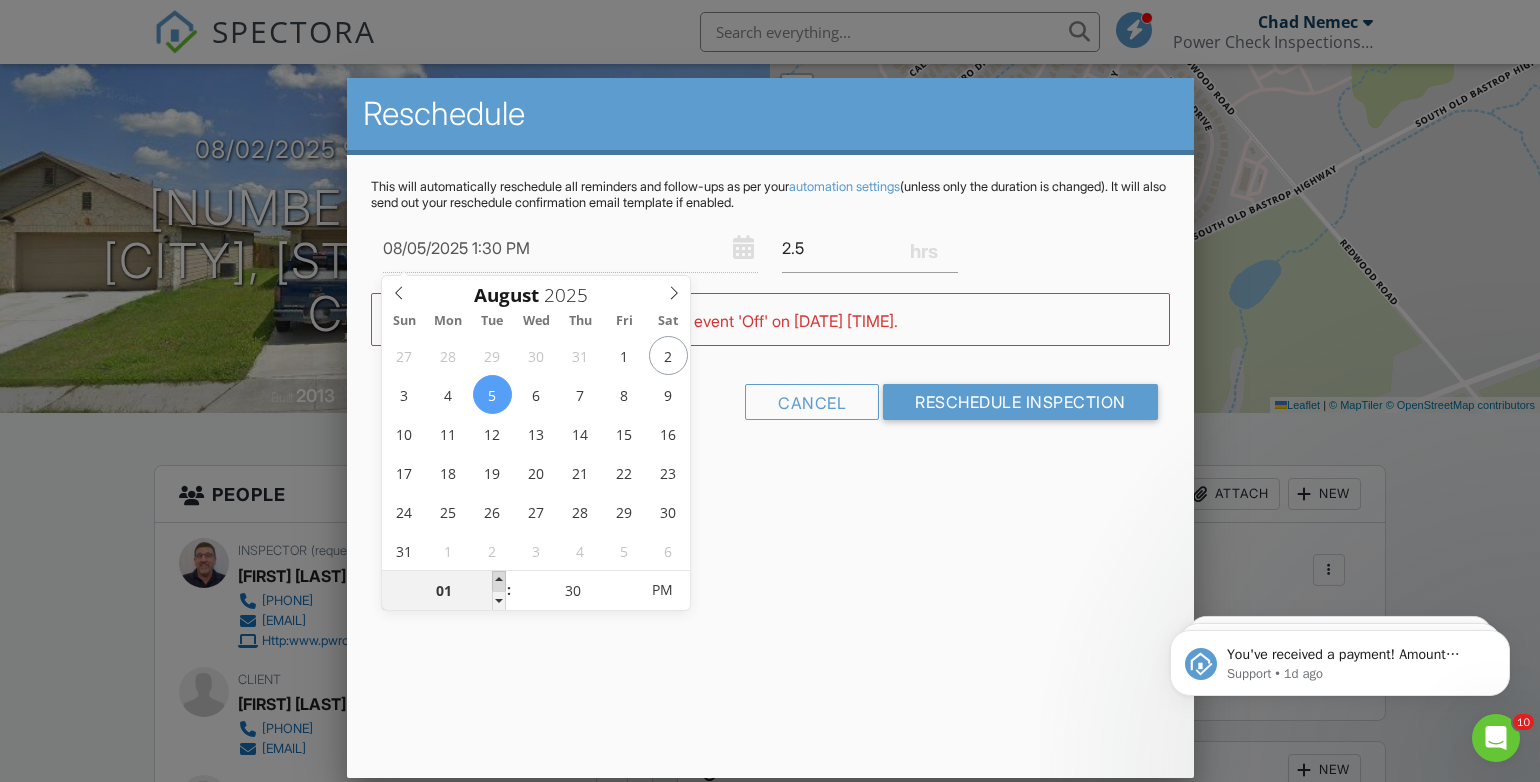 type on "08/05/2025 2:30 PM" 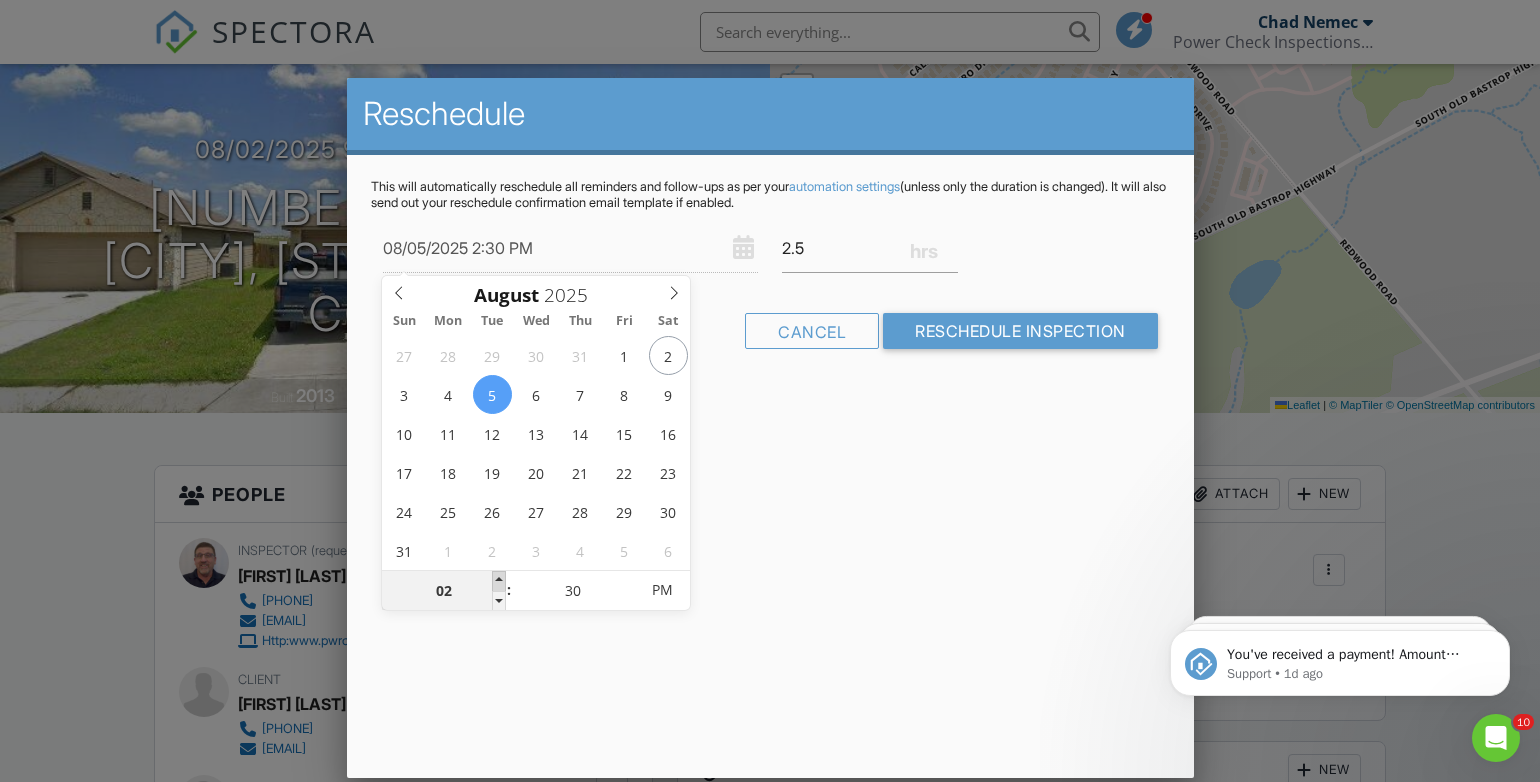click at bounding box center (499, 581) 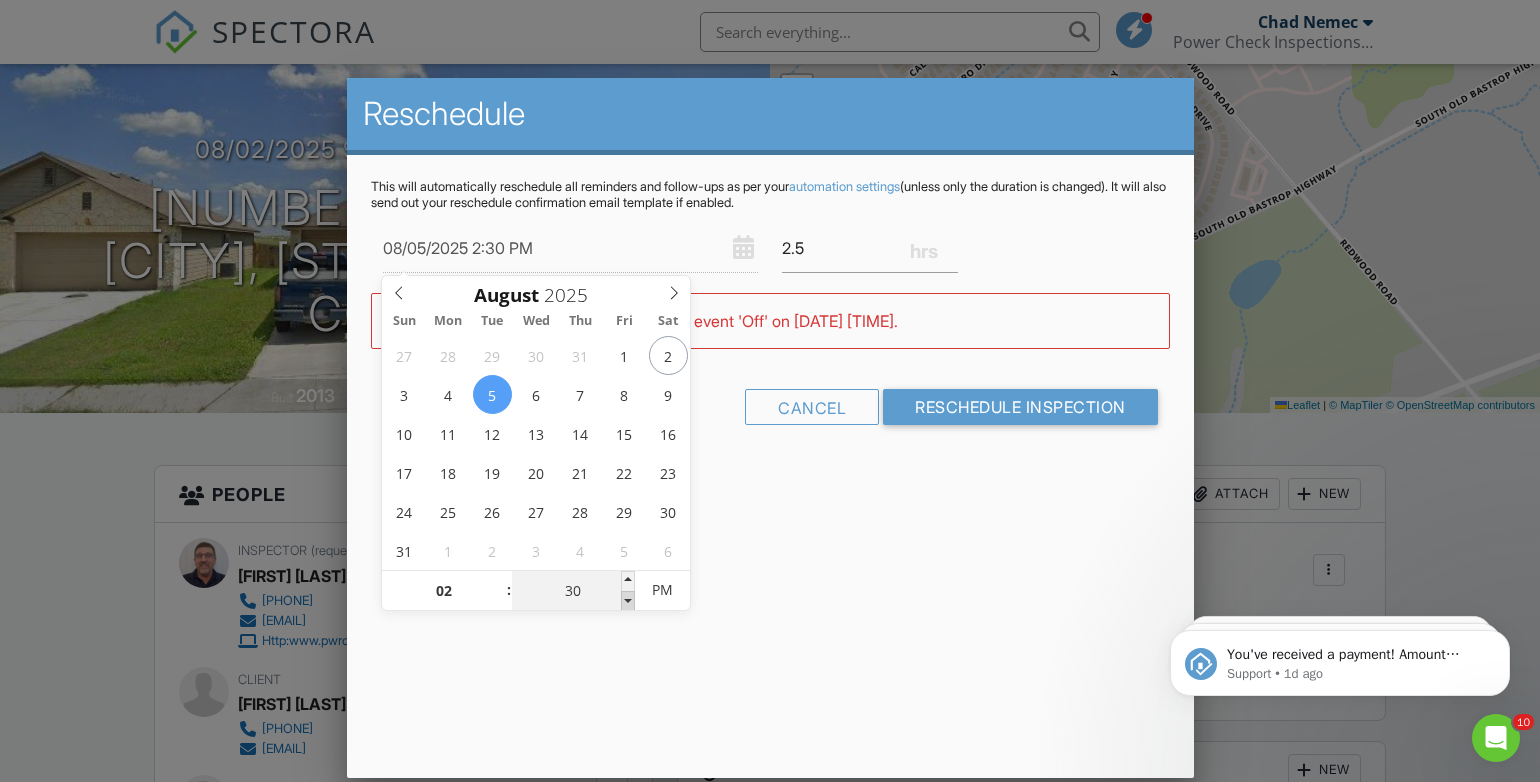 type on "08/05/2025 2:25 PM" 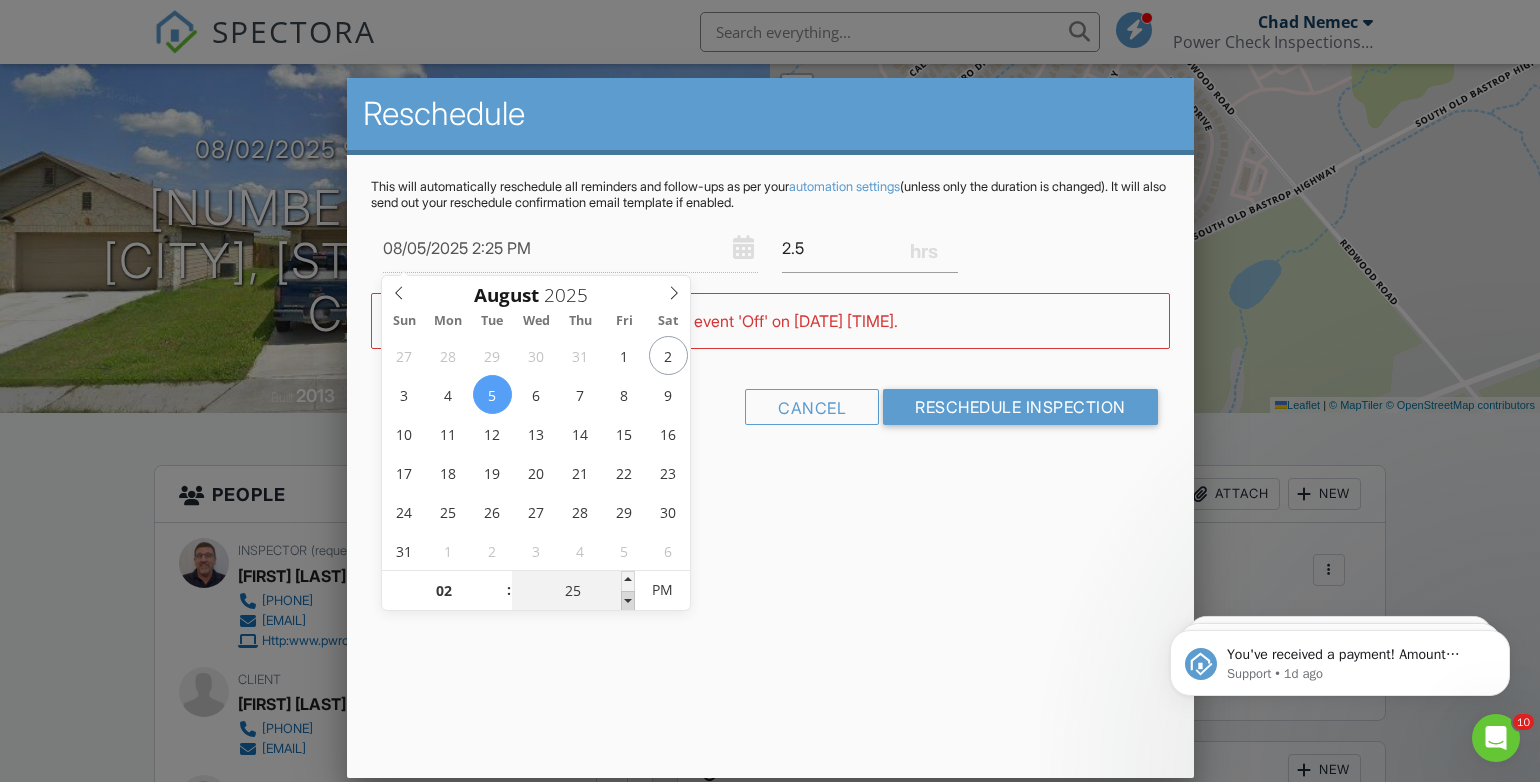 click at bounding box center [628, 601] 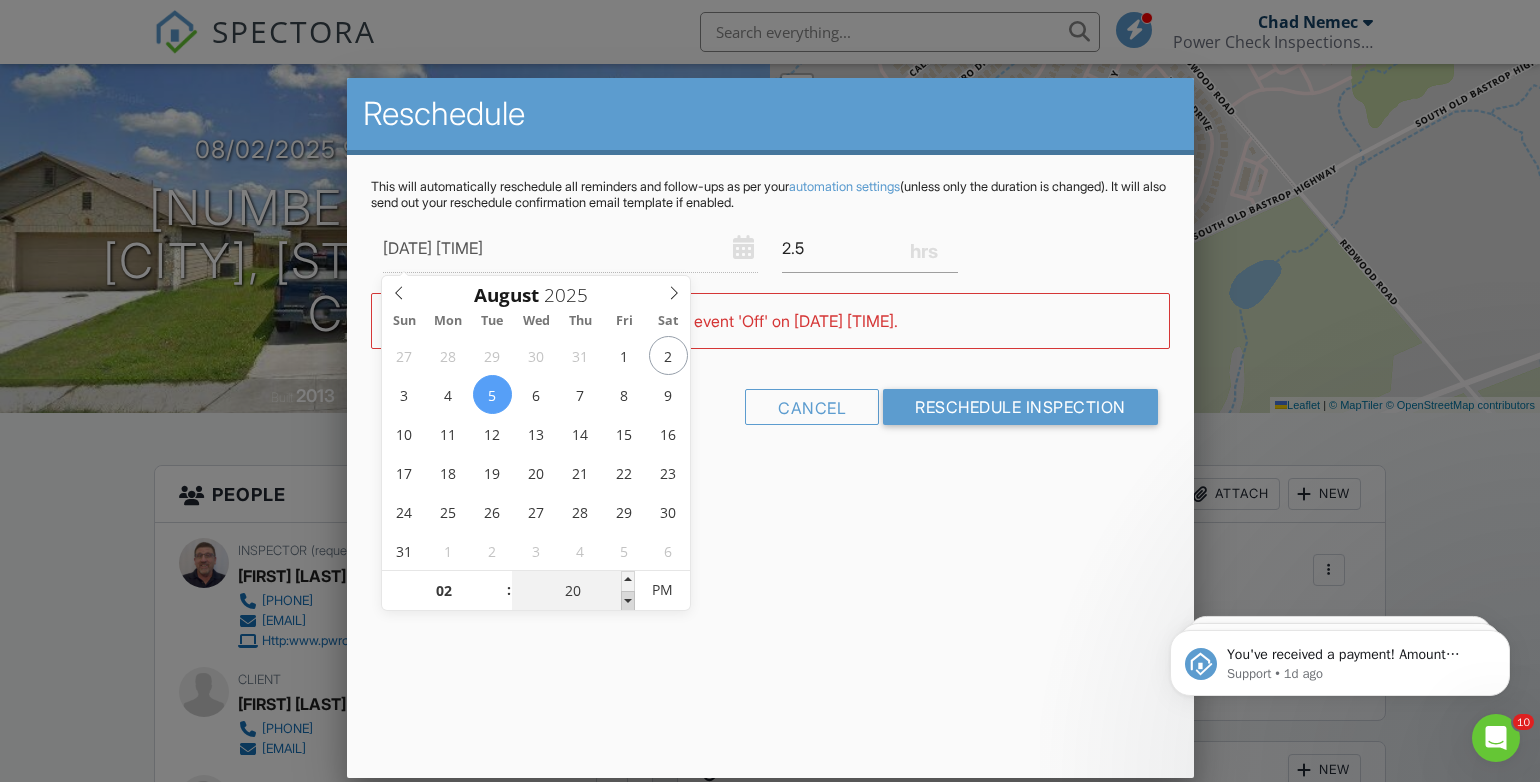 click at bounding box center [628, 601] 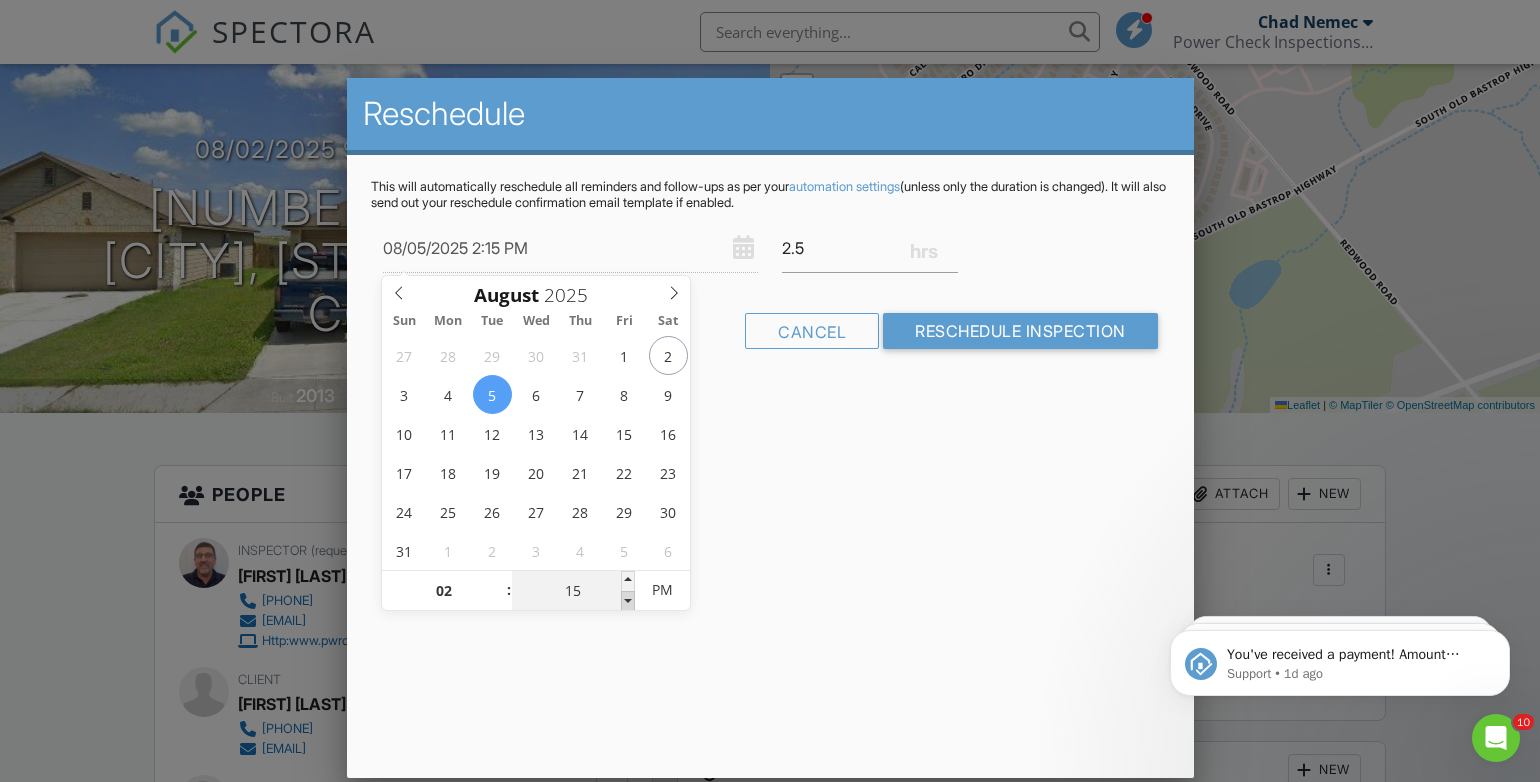 click at bounding box center [628, 601] 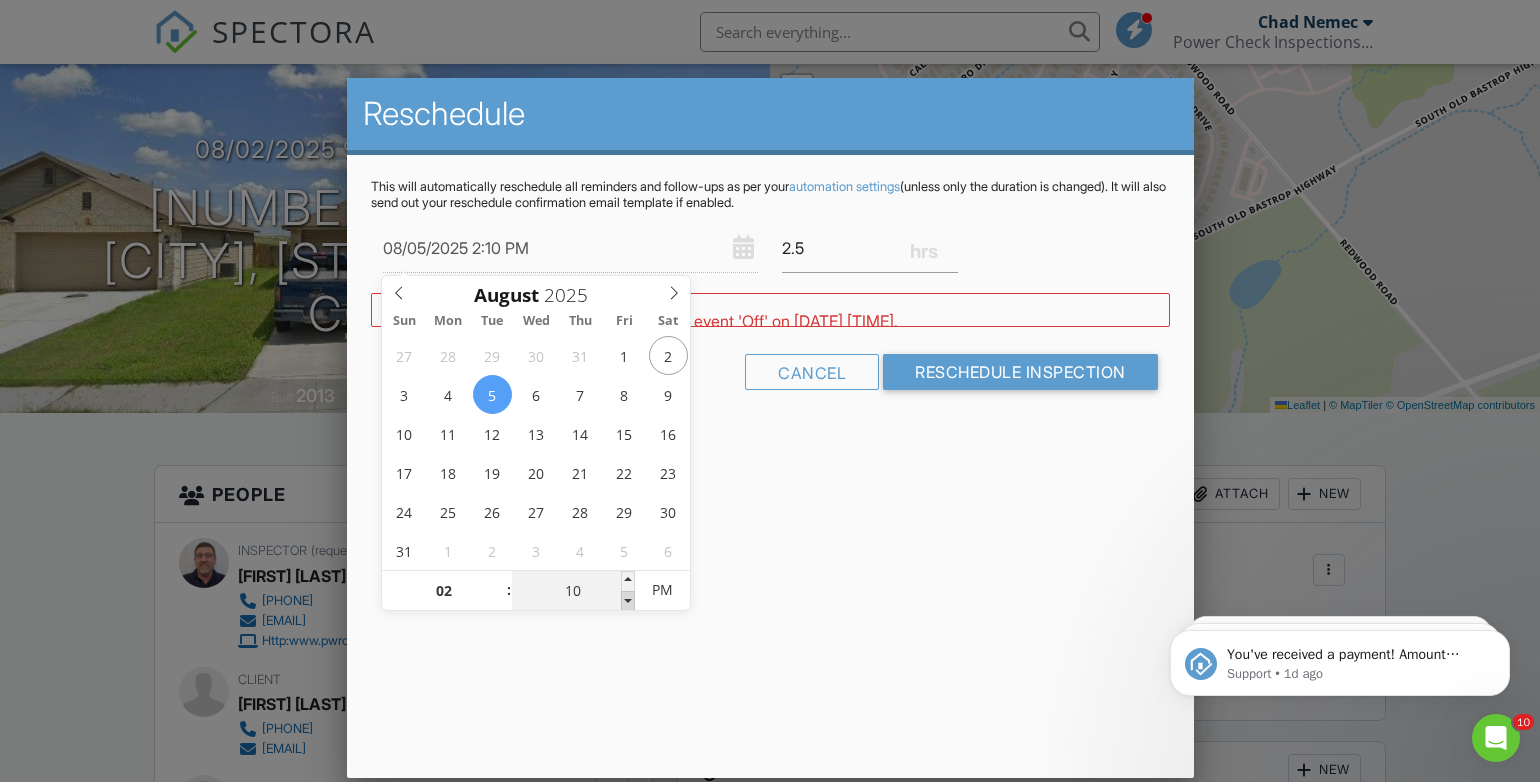 click at bounding box center (628, 601) 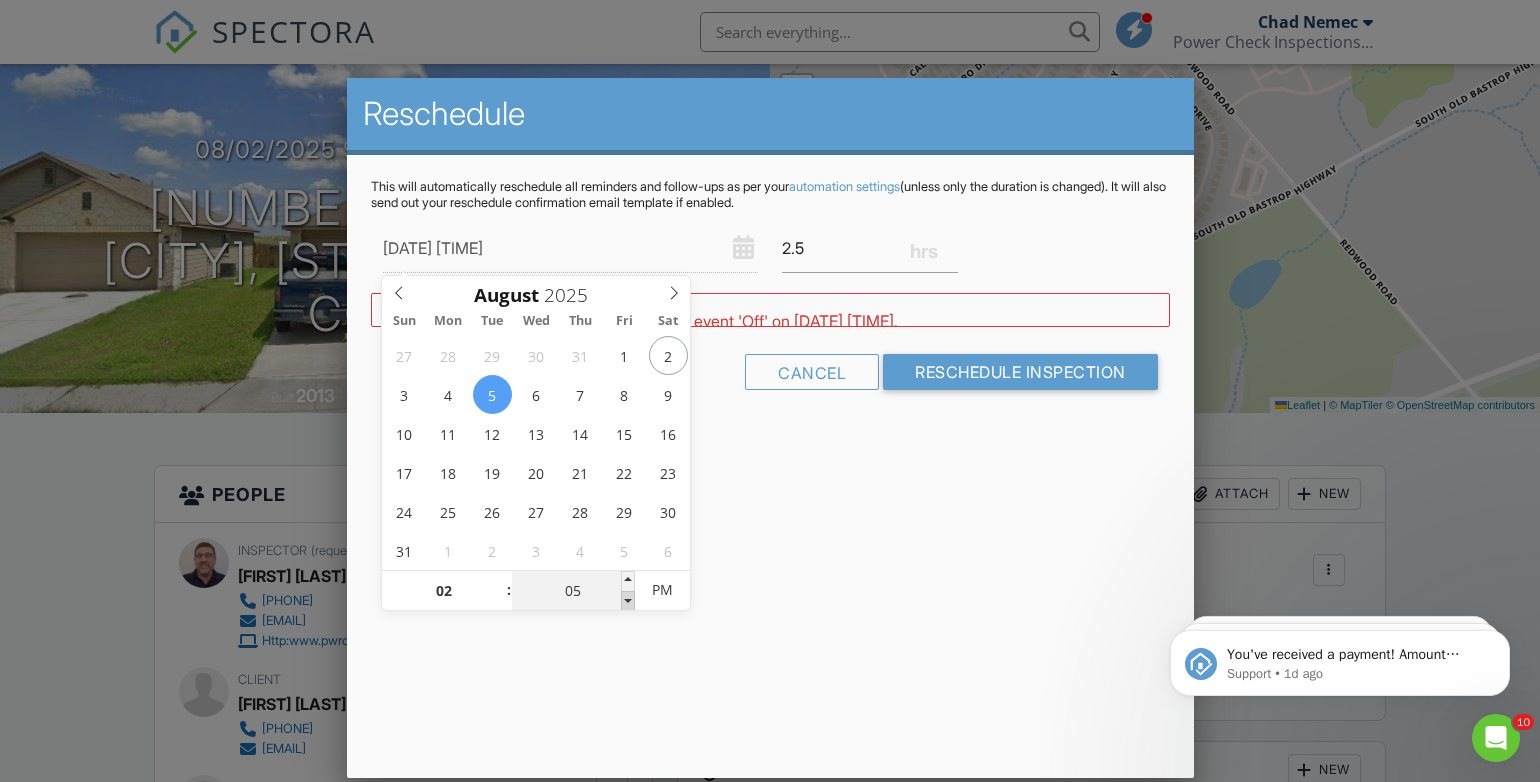 click at bounding box center (628, 601) 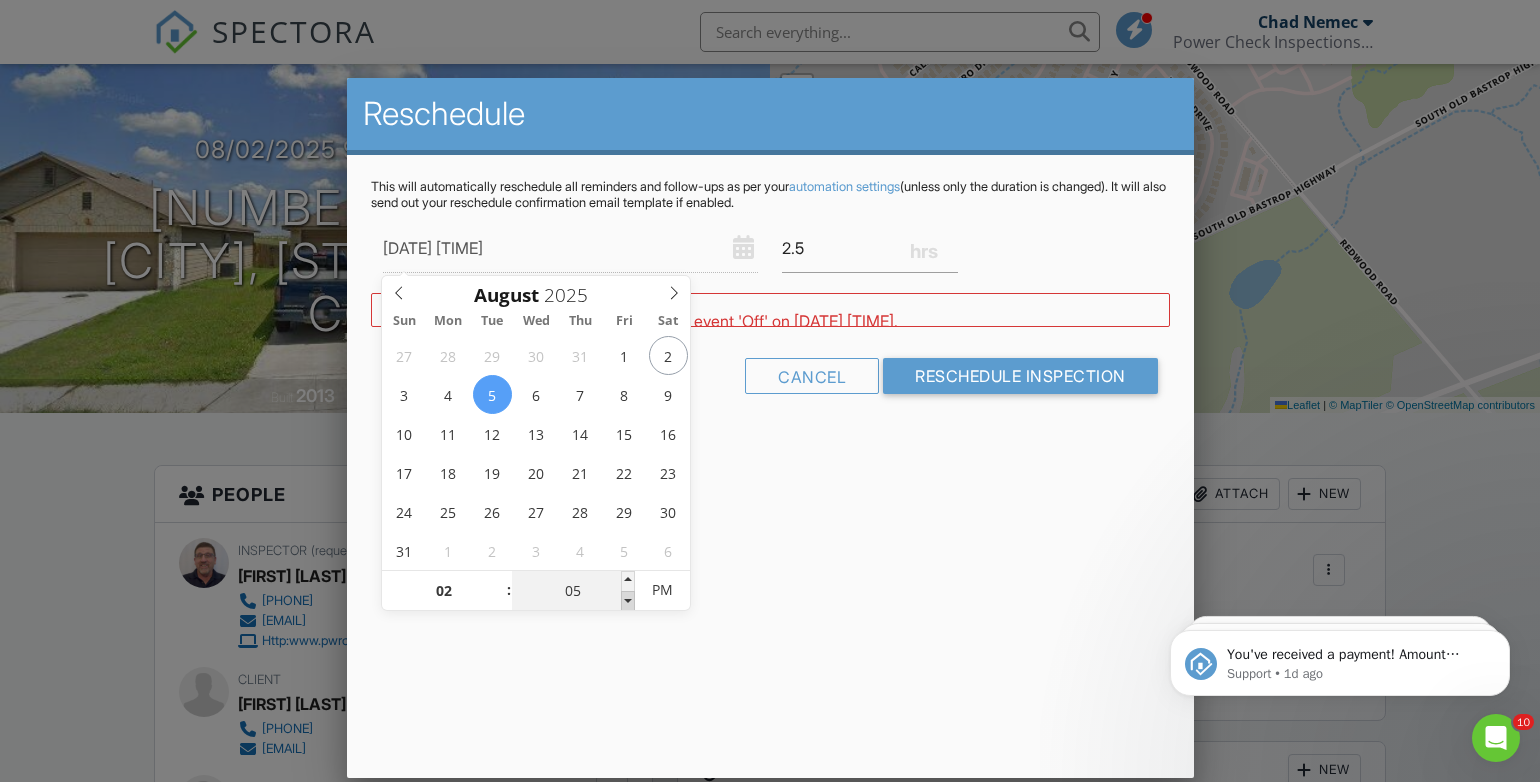 type on "08/05/2025 2:00 PM" 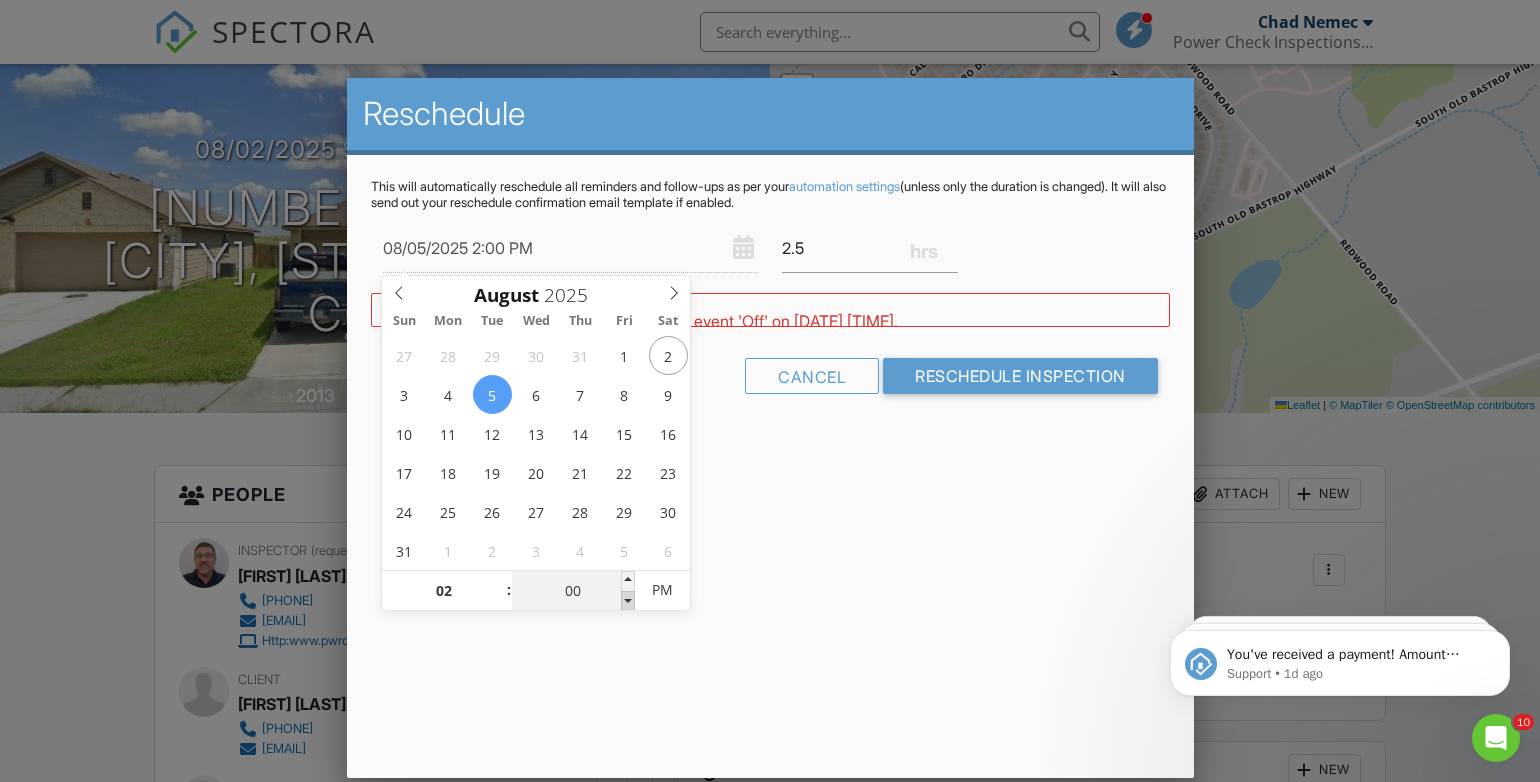 click at bounding box center (628, 601) 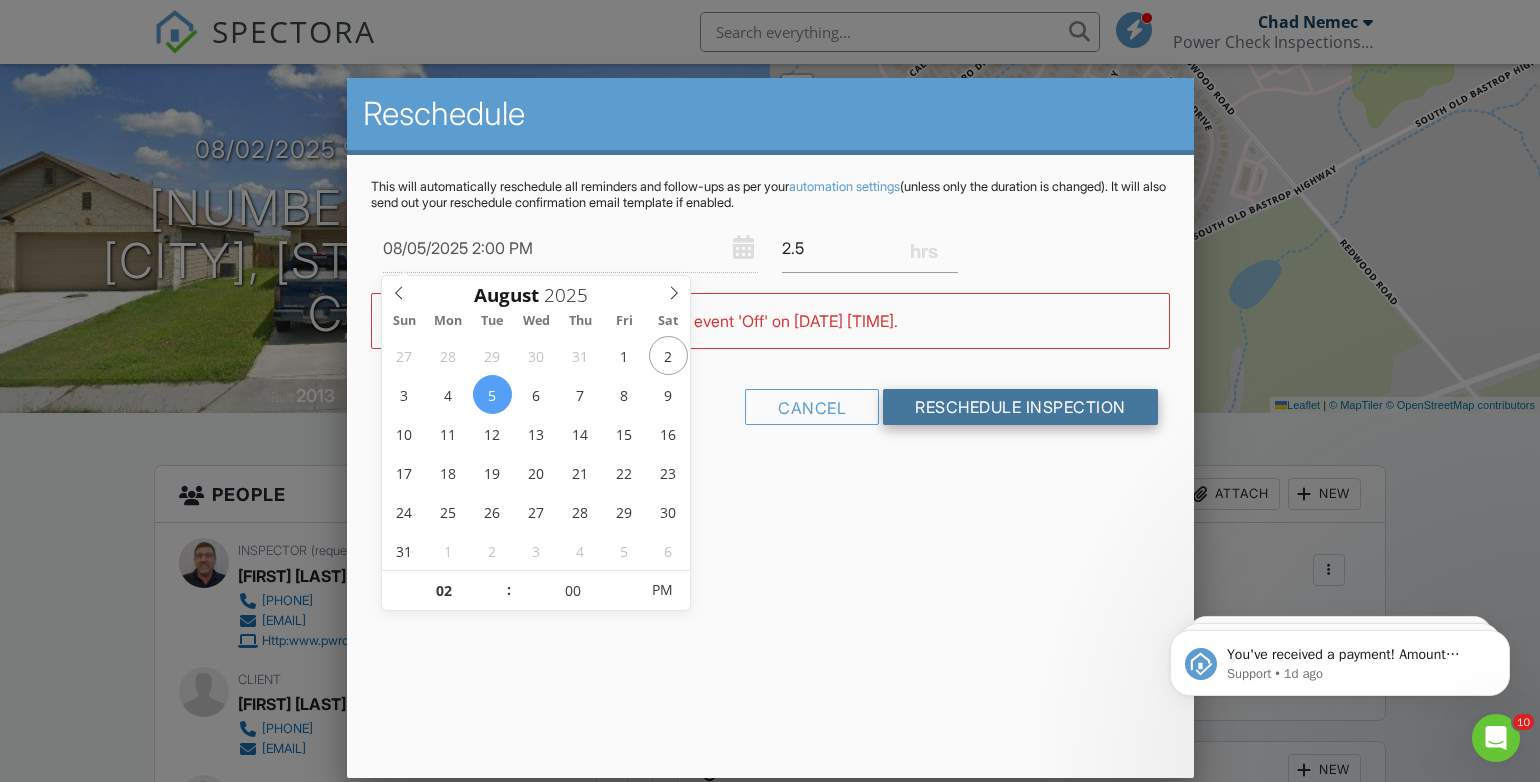 click on "Reschedule Inspection" at bounding box center [1020, 407] 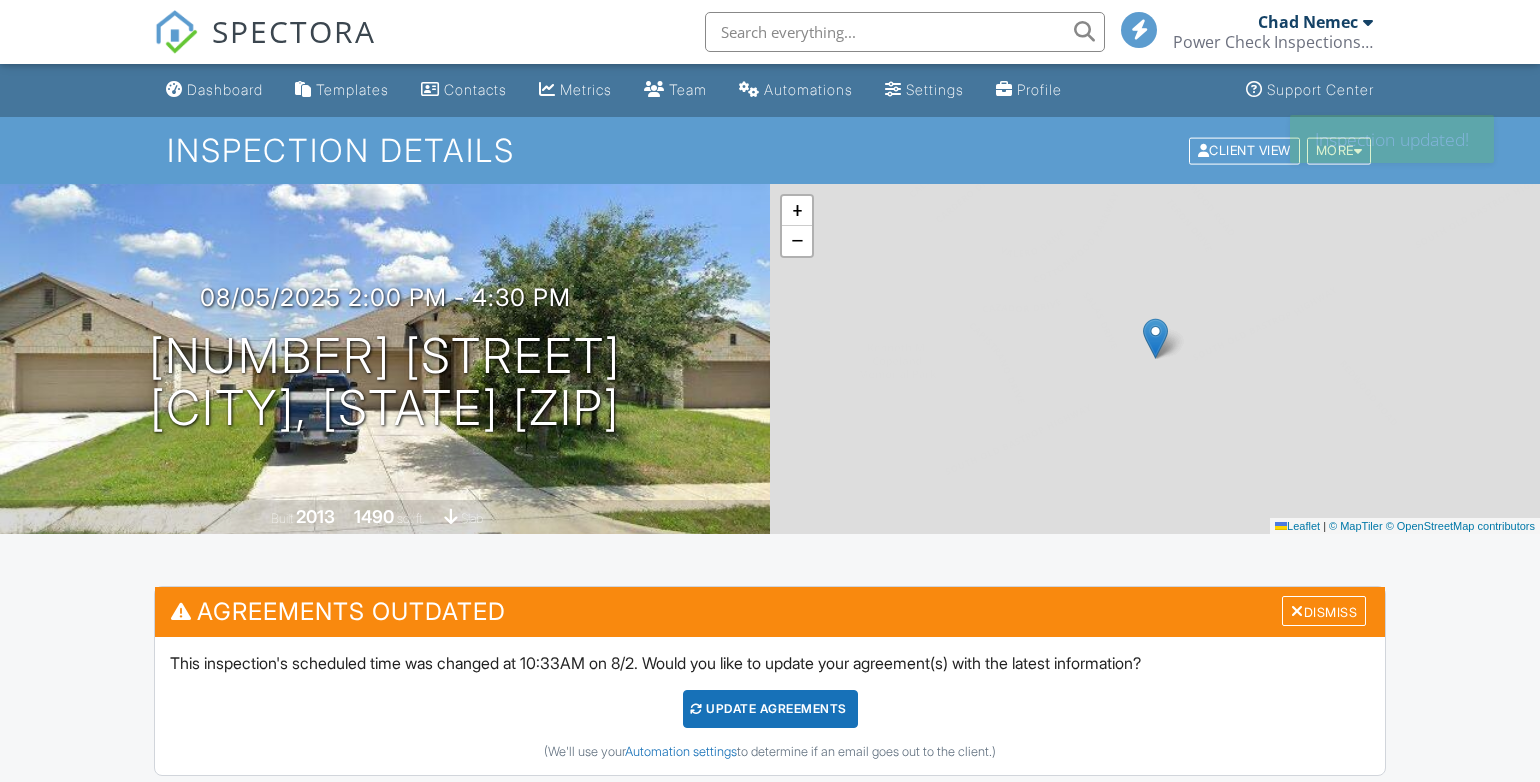 scroll, scrollTop: 0, scrollLeft: 0, axis: both 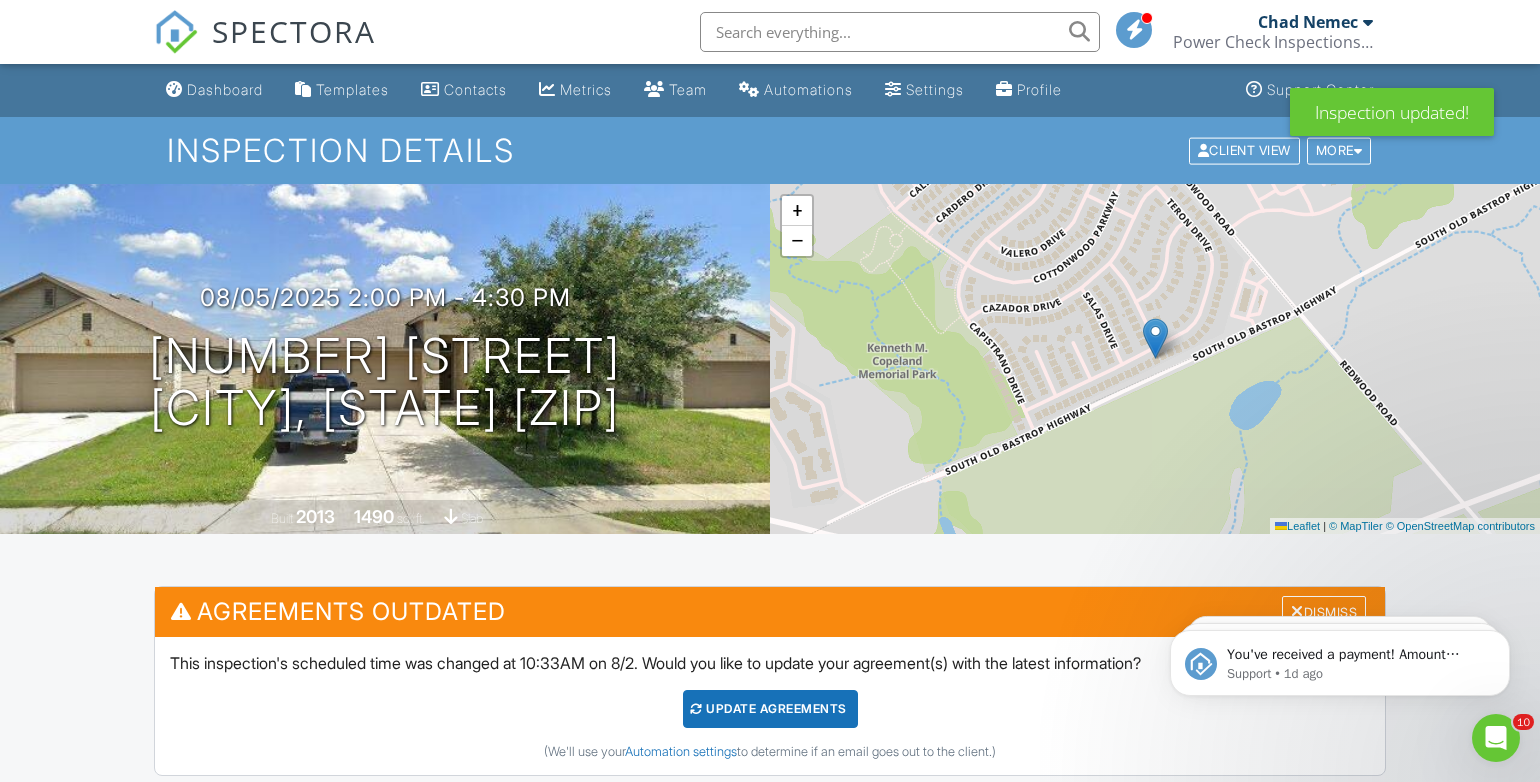 click on "All emails and texts are disabled for this inspection!
All emails and texts have been disabled for this inspection. This may have happened due to someone manually disabling them or this inspection being unconfirmed when it was scheduled. To re-enable emails and texts for this inspection, click the button below.
Turn on emails and texts
Turn on and Requeue Notifications
Agreements Outdated
Dismiss
This inspection's scheduled time was changed at 10:33AM on 8/2. Would you like to update your agreement(s) with the latest information?
Update Agreements
(We'll use your  Automation settings  to determine if an email goes out to the client.)
Reports
Unlocked
Attach
New
Complete Home Inspection - Power Check
Power Check Inspections, PLLC - TREC REI 7-6
Edit
View
Quick Publish
Copy
Delete
Publish All" at bounding box center [770, 2104] 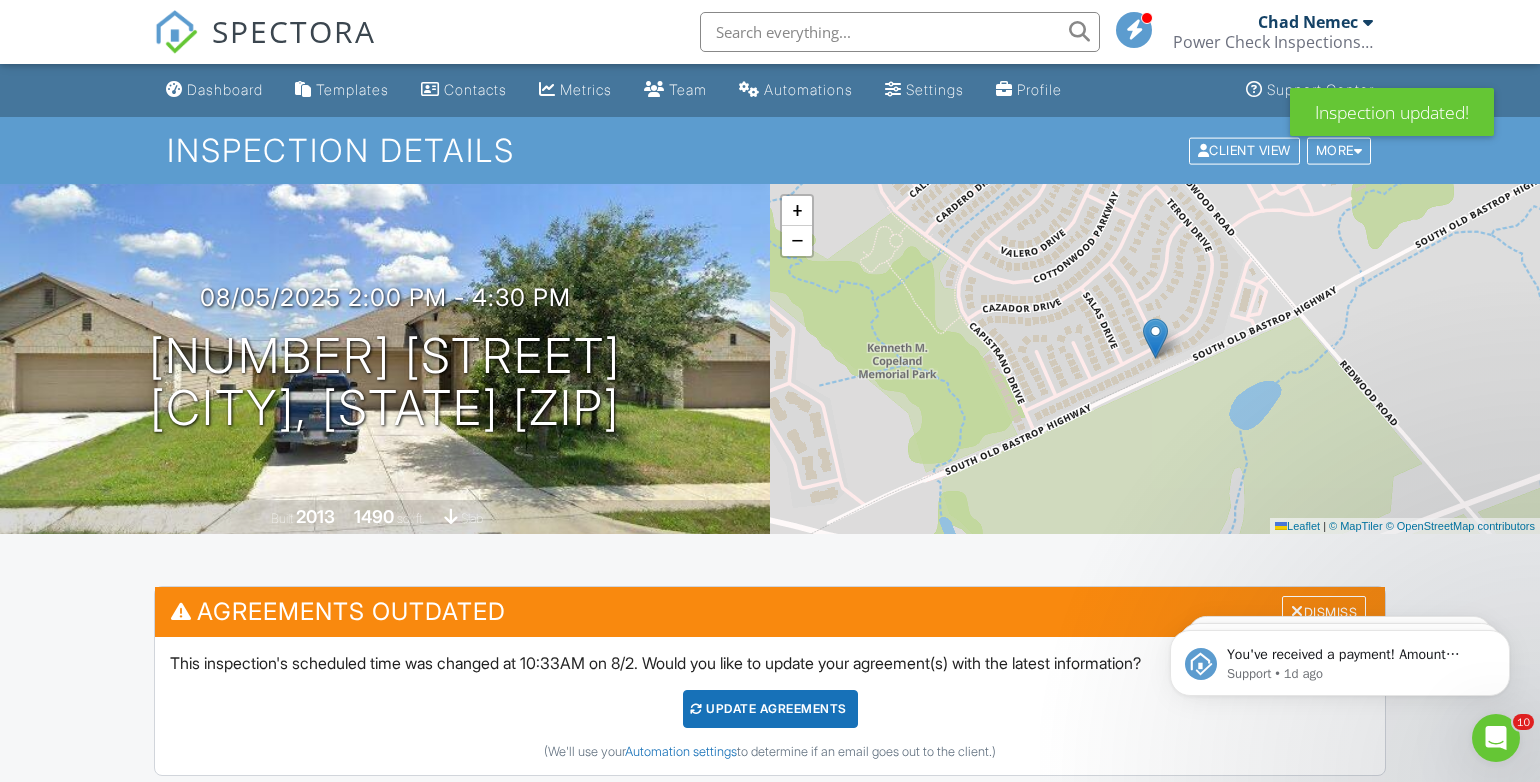 click on "You've received a payment!  Amount  $555.00  Fee  $15.56  Net  $539.44  Transaction #  pi_3RqzDEK7snlDGpRF1MmDG72V  Inspection  [NUMBER] [STREET], [CITY], [STATE] [ZIP] Payouts to your bank or debit card occur on a daily basis. Each payment usually takes two business days to process. You can view your pending payout amount here. If you have any questions reach out on our chat bubble at app.spectora.com. Support • 1d ago You've received a payment!  Amount  $385.00  Fee  $10.89  Net  $374.11  Transaction #  pi_3RqxLQK7snlDGpRF0ZJc93K0  Inspection  [NUMBER] [STREET] [CITY], [STATE] [ZIP] Payouts to your bank or debit card occur on a daily basis. Each payment usually takes two business days to process. You can view your pending payout amount here. If you have any questions reach out on our chat bubble at app.spectora.com. Support • 2d ago Support • 3d ago" at bounding box center [1340, 658] 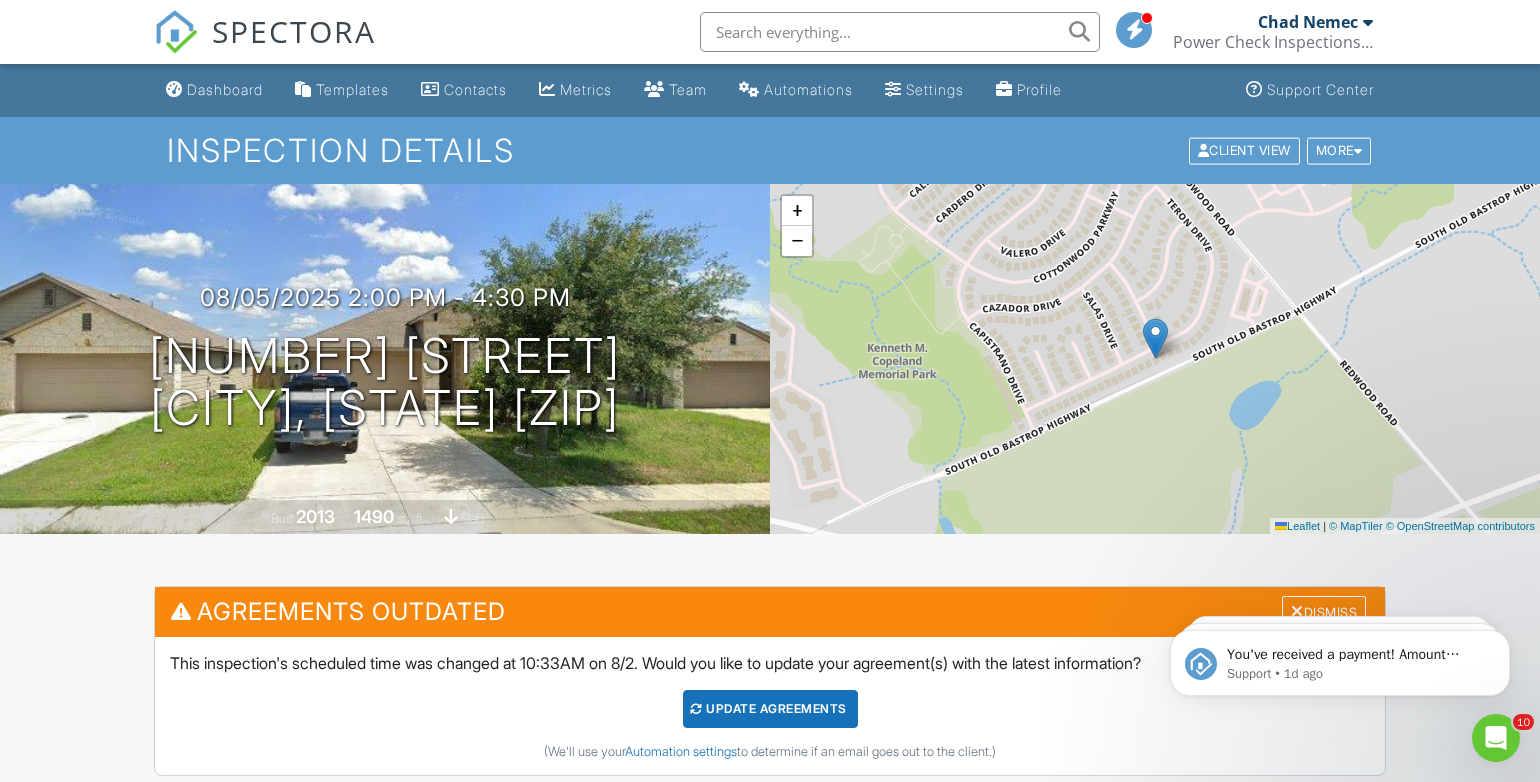 click on "You've received a payment!  Amount  $555.00  Fee  $15.56  Net  $539.44  Transaction #  pi_3RqzDEK7snlDGpRF1MmDG72V  Inspection  301 Teron Dr, San Marcos, TX 78666 Payouts to your bank or debit card occur on a daily basis. Each payment usually takes two business days to process. You can view your pending payout amount here. If you have any questions reach out on our chat bubble at app.spectora.com. Support • 1d ago You've received a payment!  Amount  $385.00  Fee  $10.89  Net  $374.11  Transaction #  pi_3RqxLQK7snlDGpRF0ZJc93K0  Inspection  708 Huntingdon Pl 1, Austin, TX 78745 Payouts to your bank or debit card occur on a daily basis. Each payment usually takes two business days to process. You can view your pending payout amount here. If you have any questions reach out on our chat bubble at app.spectora.com. Support • 2d ago Support • 3d ago" at bounding box center [1340, 658] 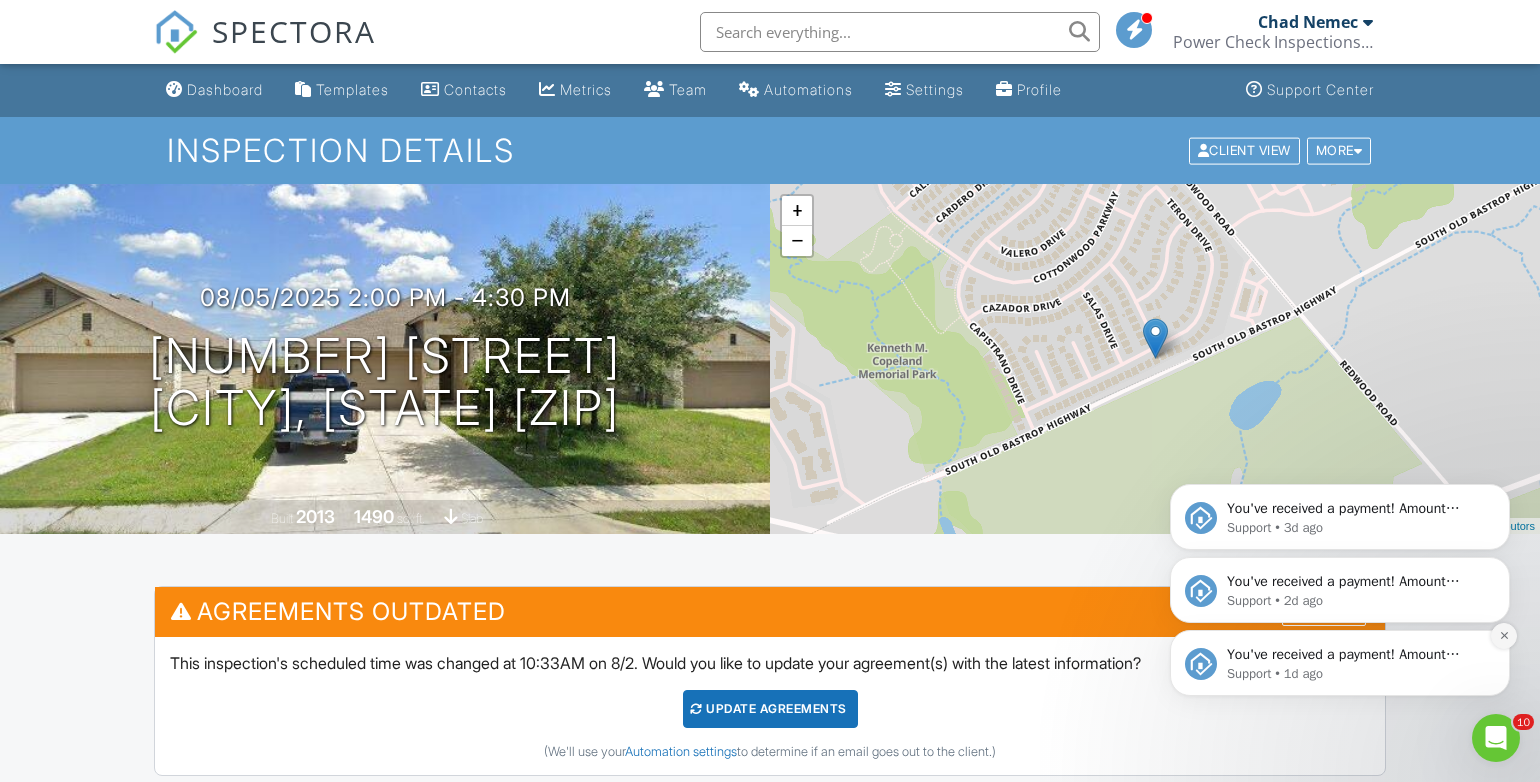 click at bounding box center (1504, 636) 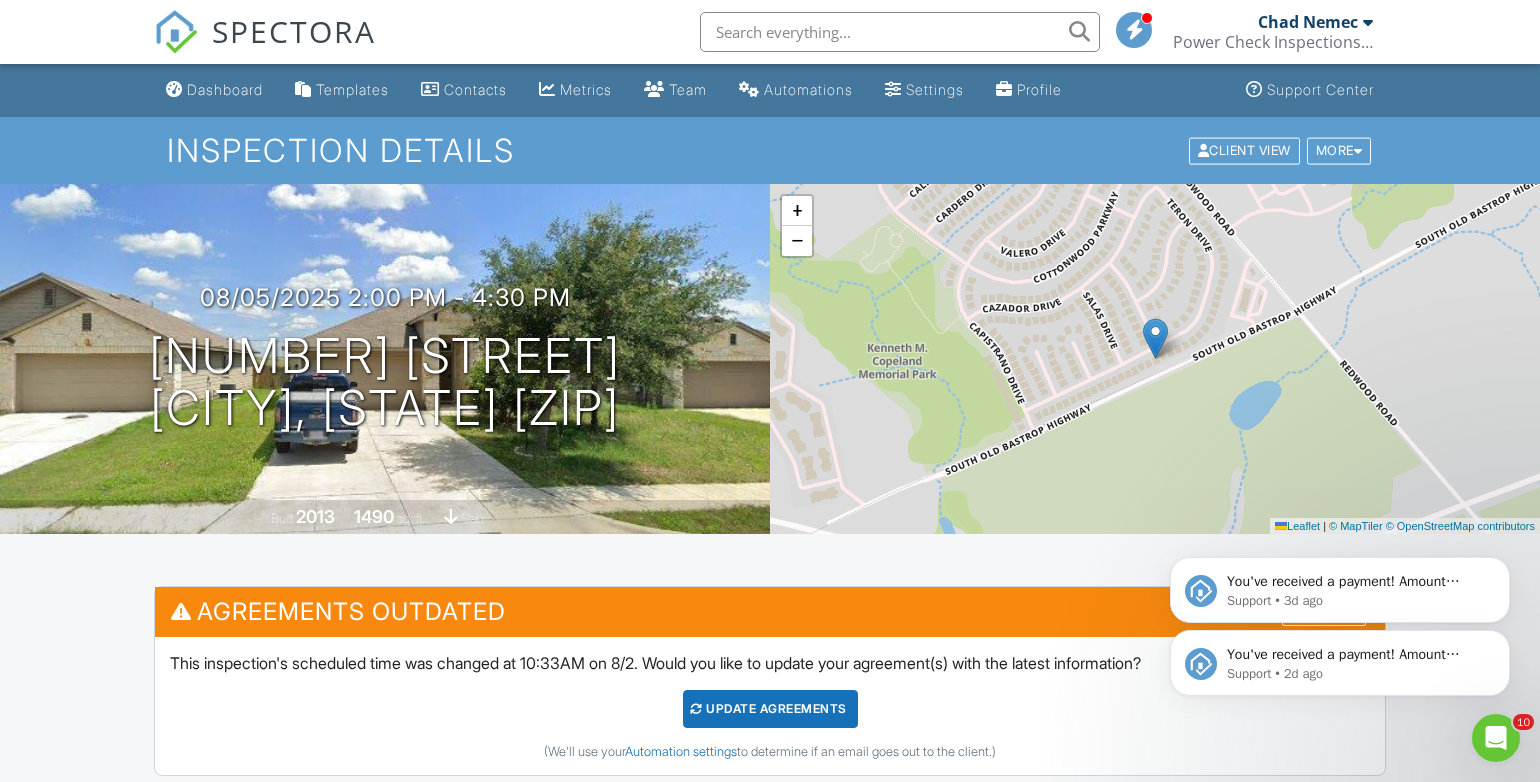 click 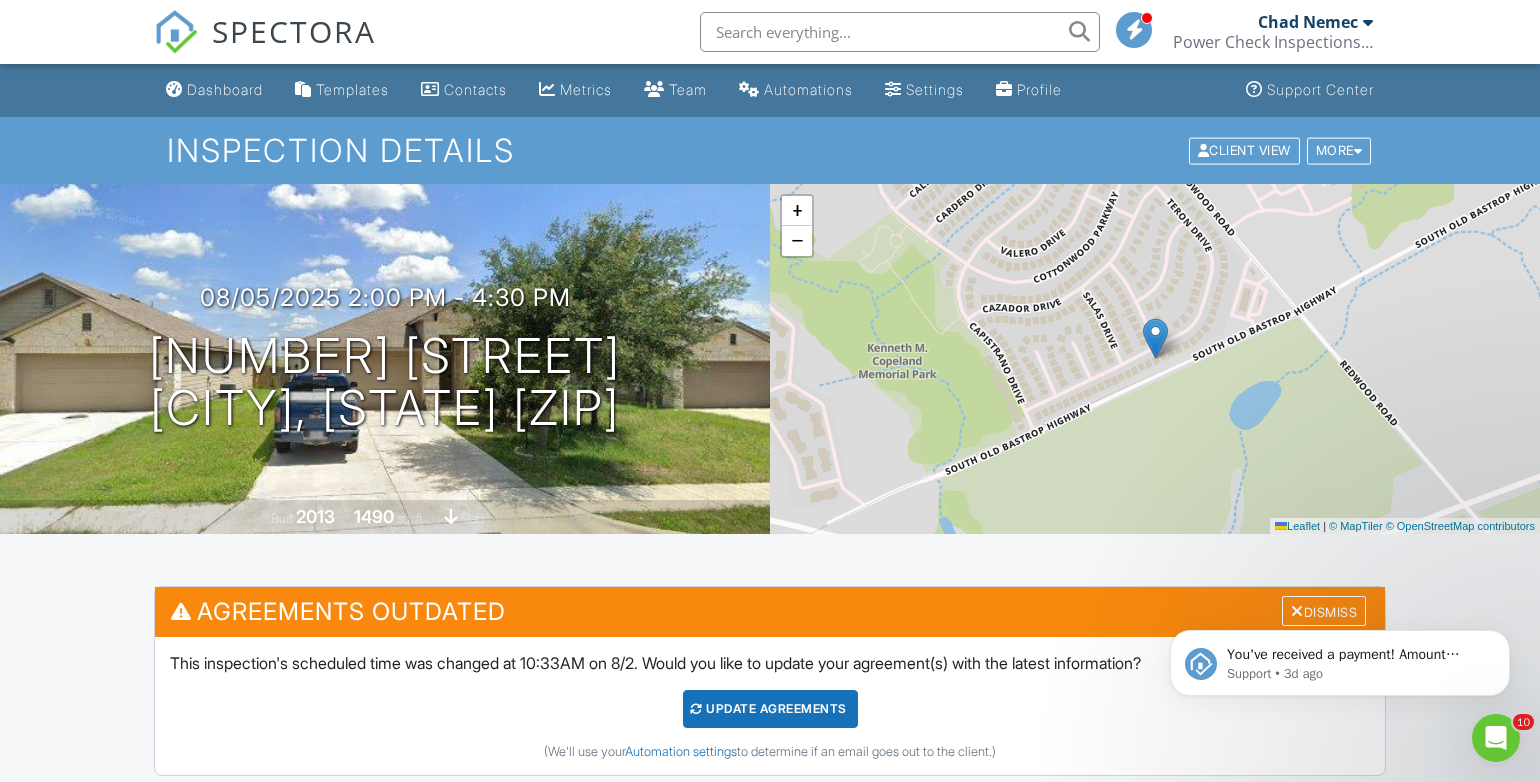 click 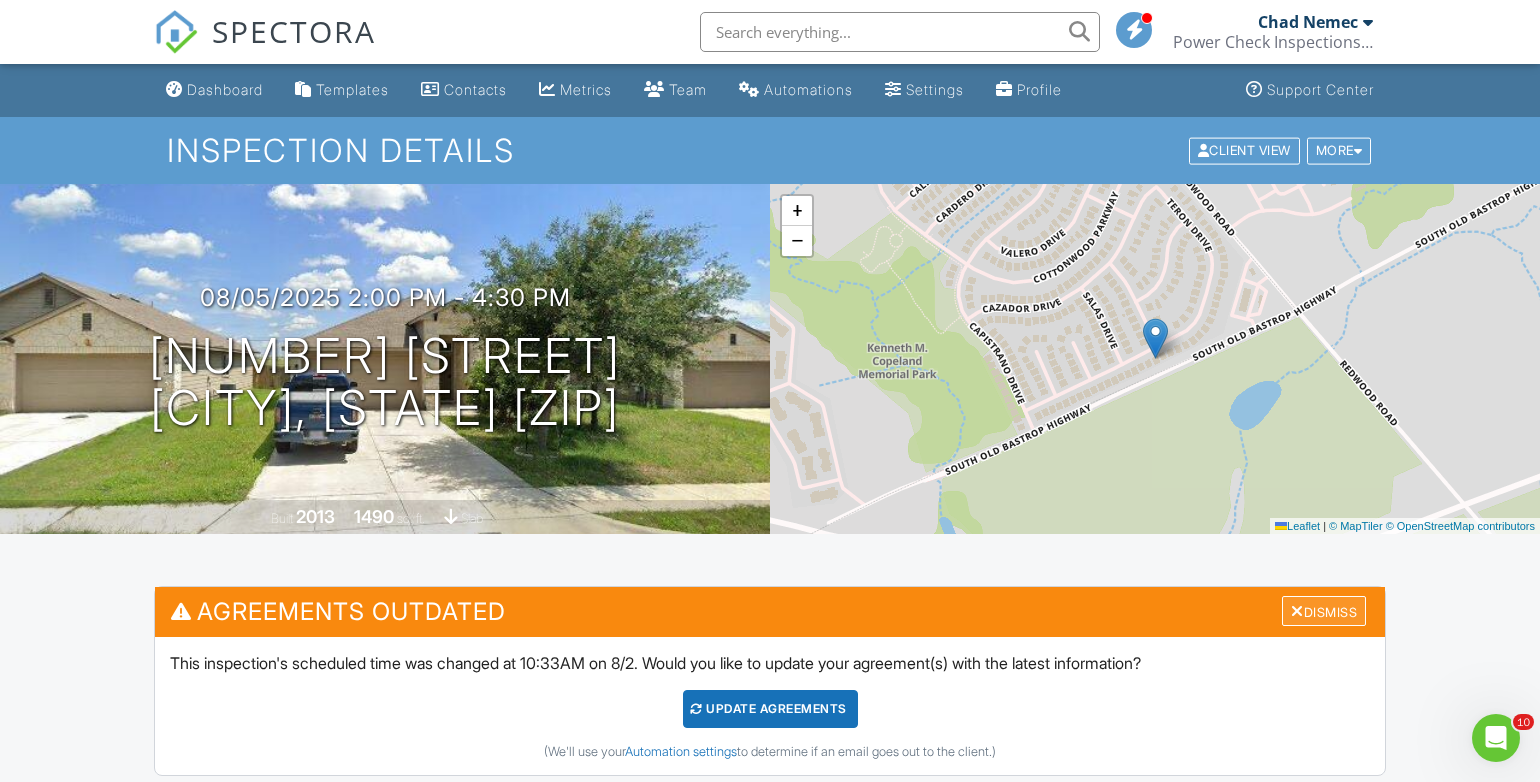 click on "Dismiss" at bounding box center [1324, 611] 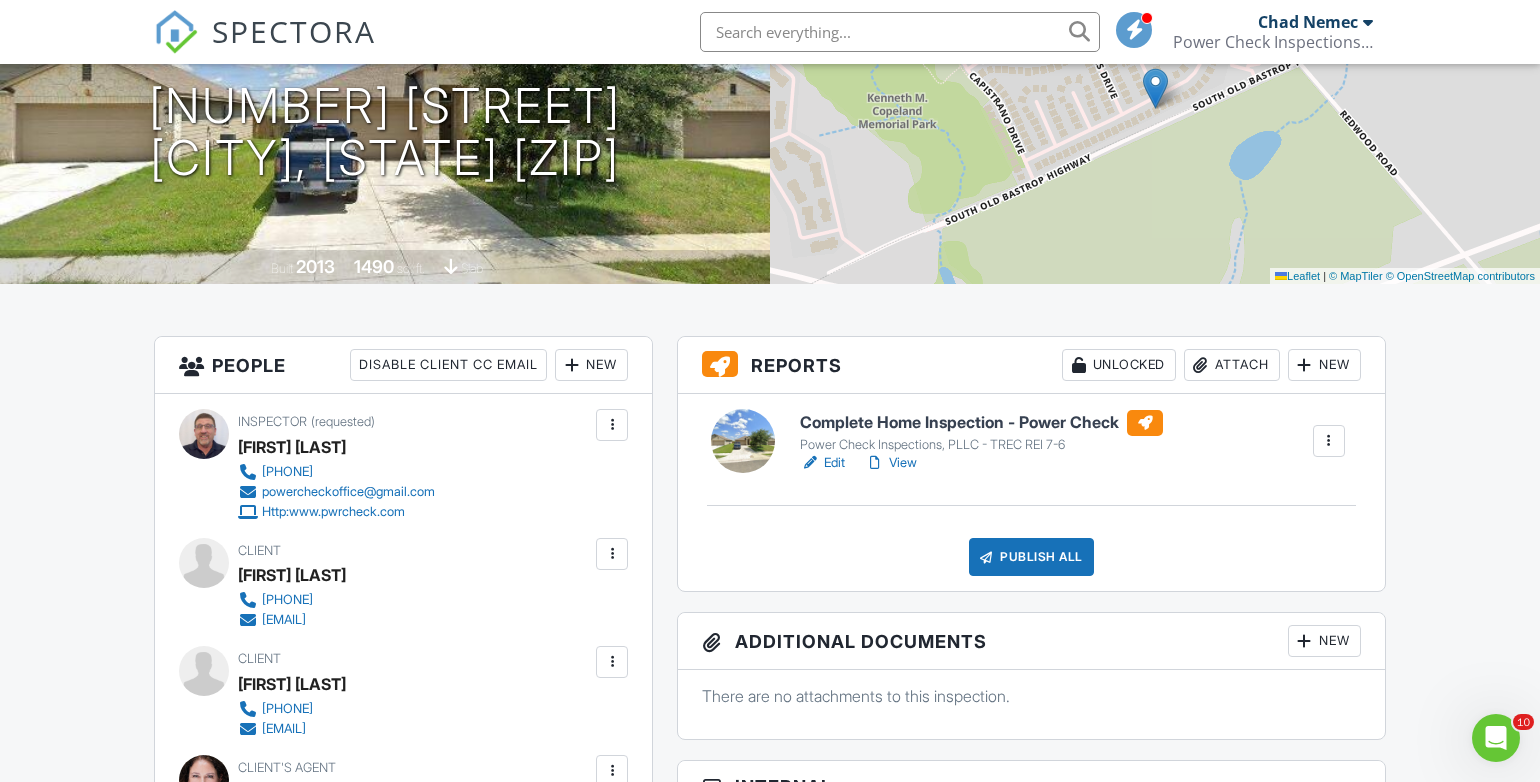 scroll, scrollTop: 0, scrollLeft: 0, axis: both 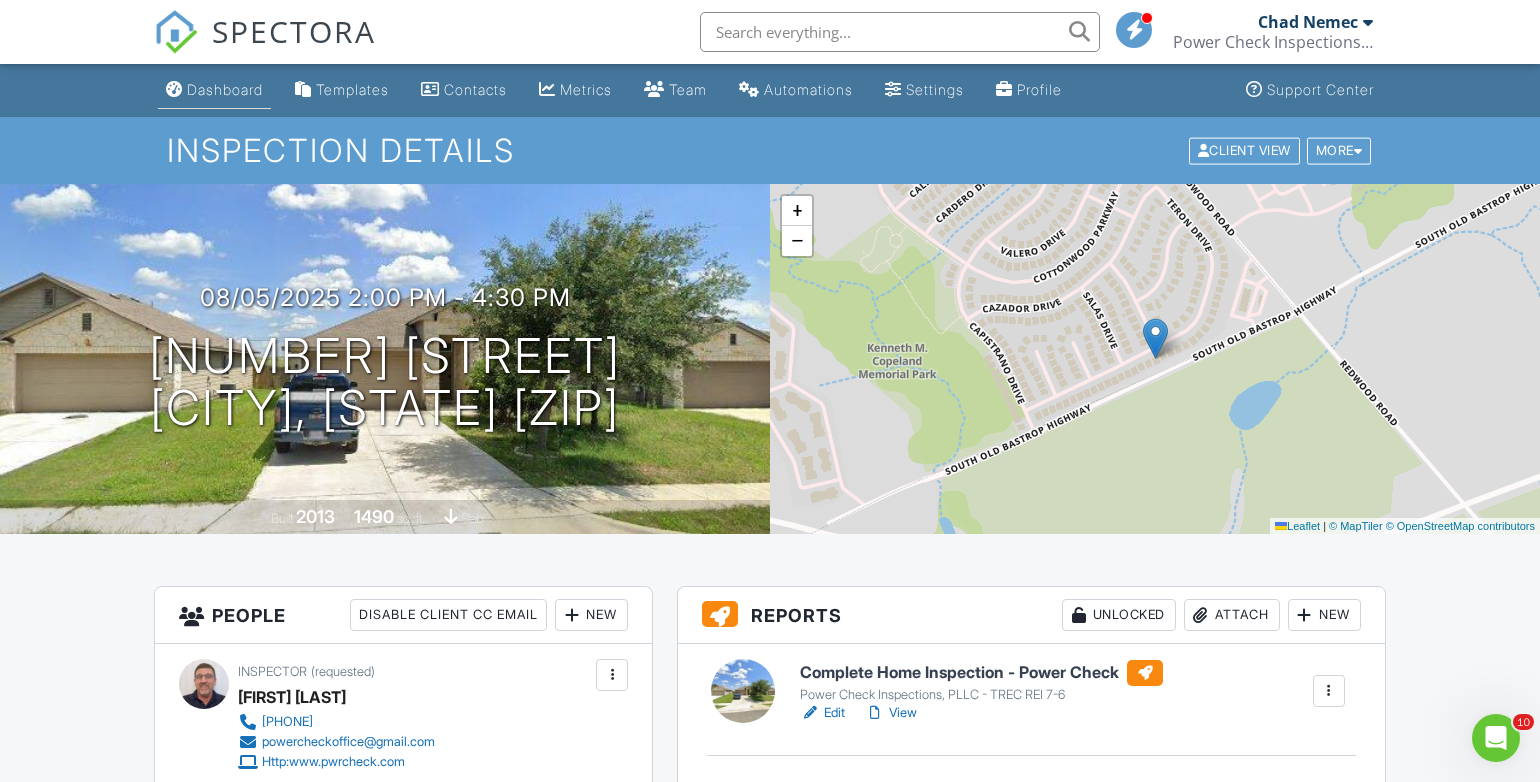 click on "Dashboard" at bounding box center (225, 89) 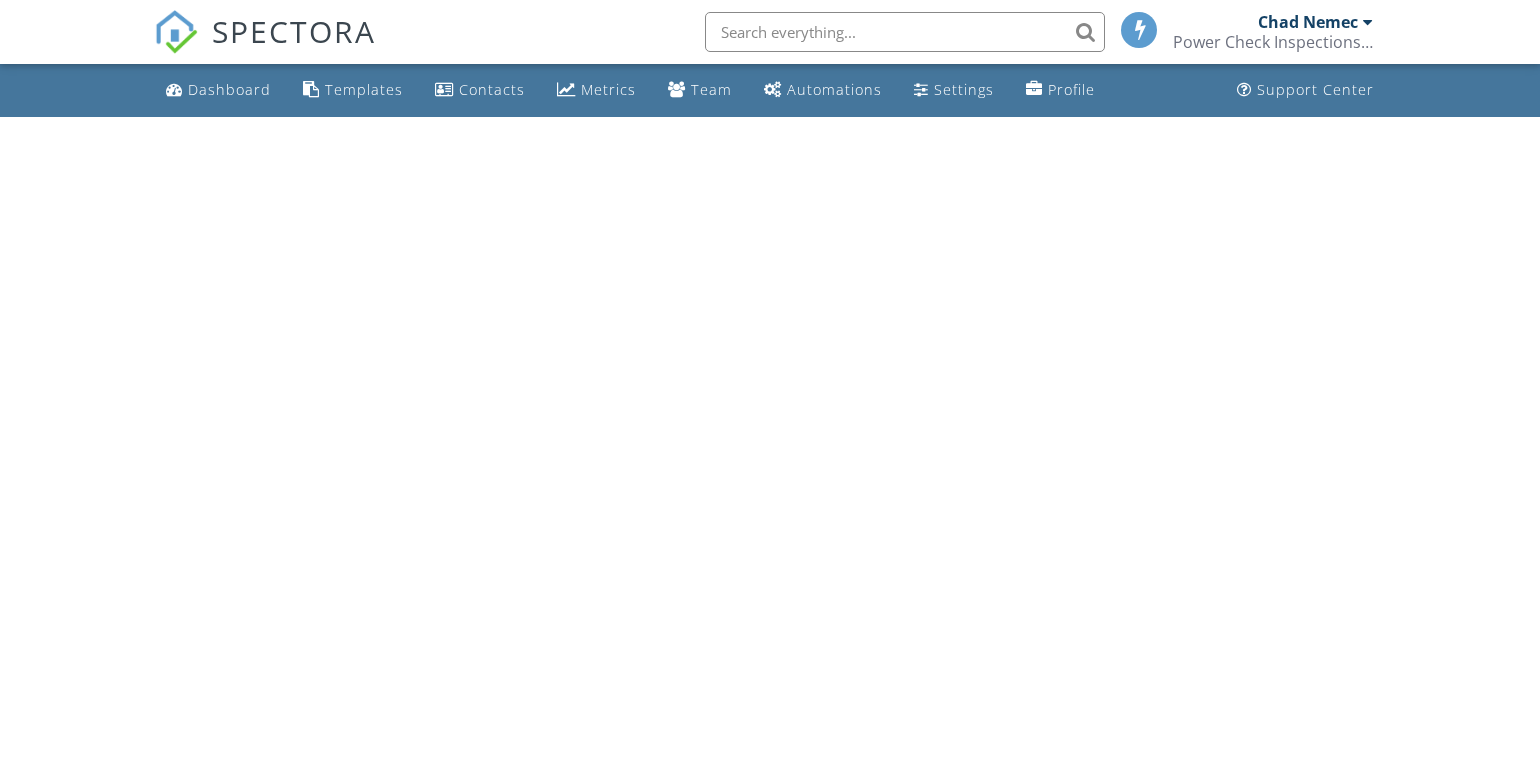 scroll, scrollTop: 0, scrollLeft: 0, axis: both 